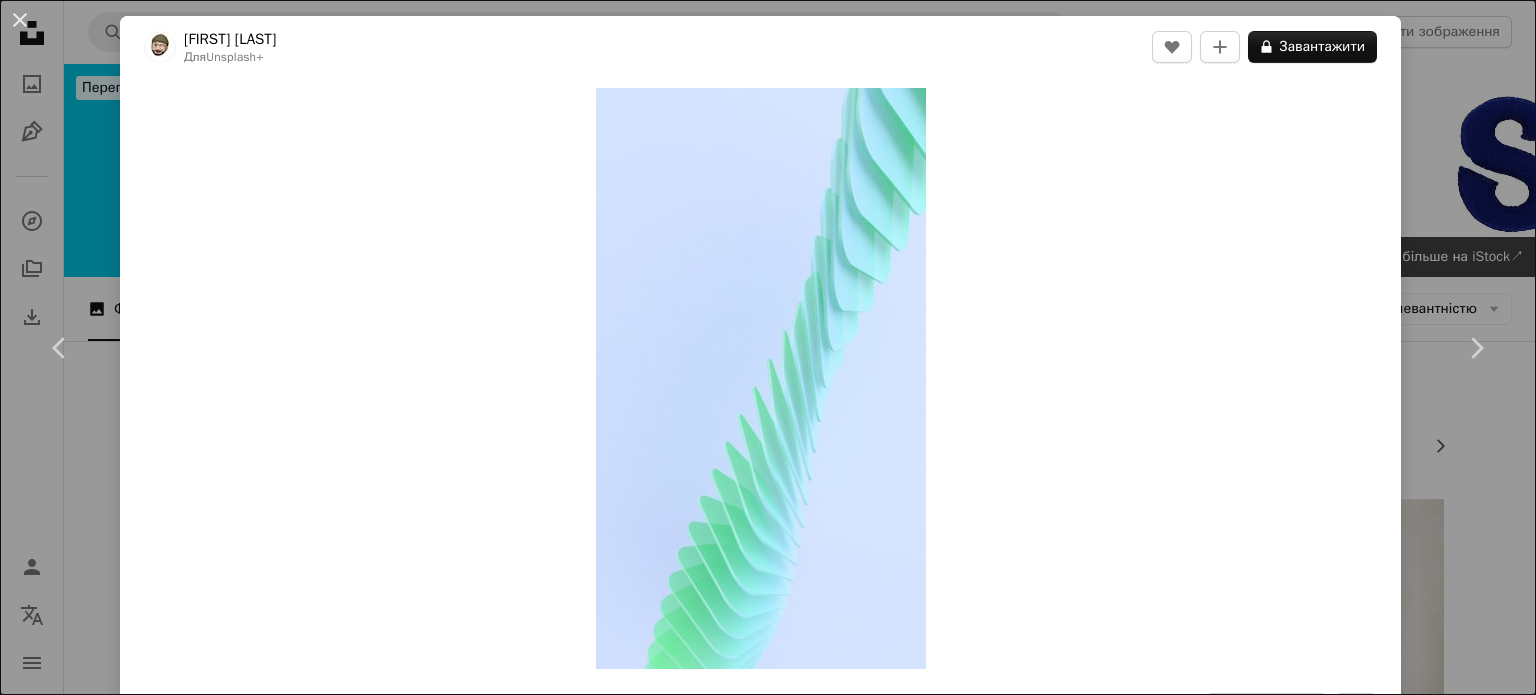 scroll, scrollTop: 3600, scrollLeft: 0, axis: vertical 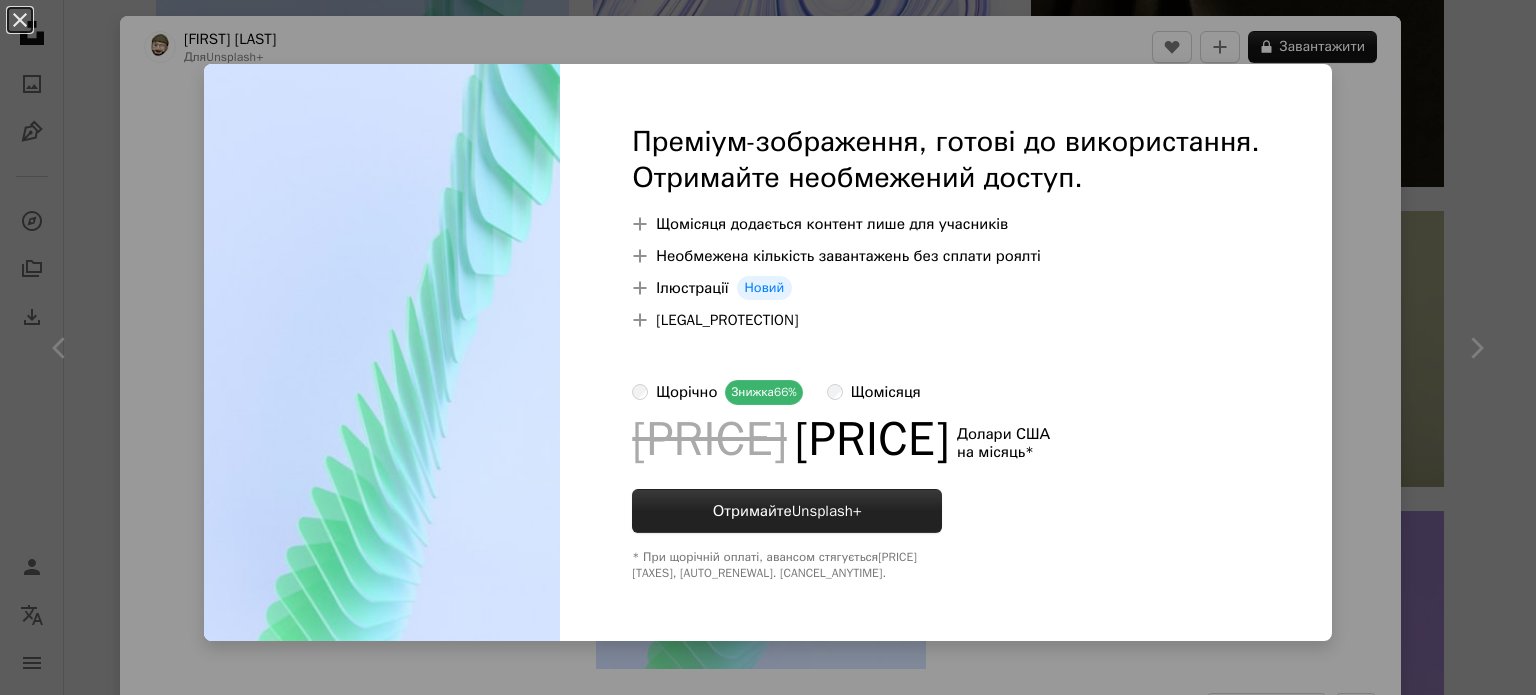 click on "Отримайте  Unsplash+" at bounding box center [787, 511] 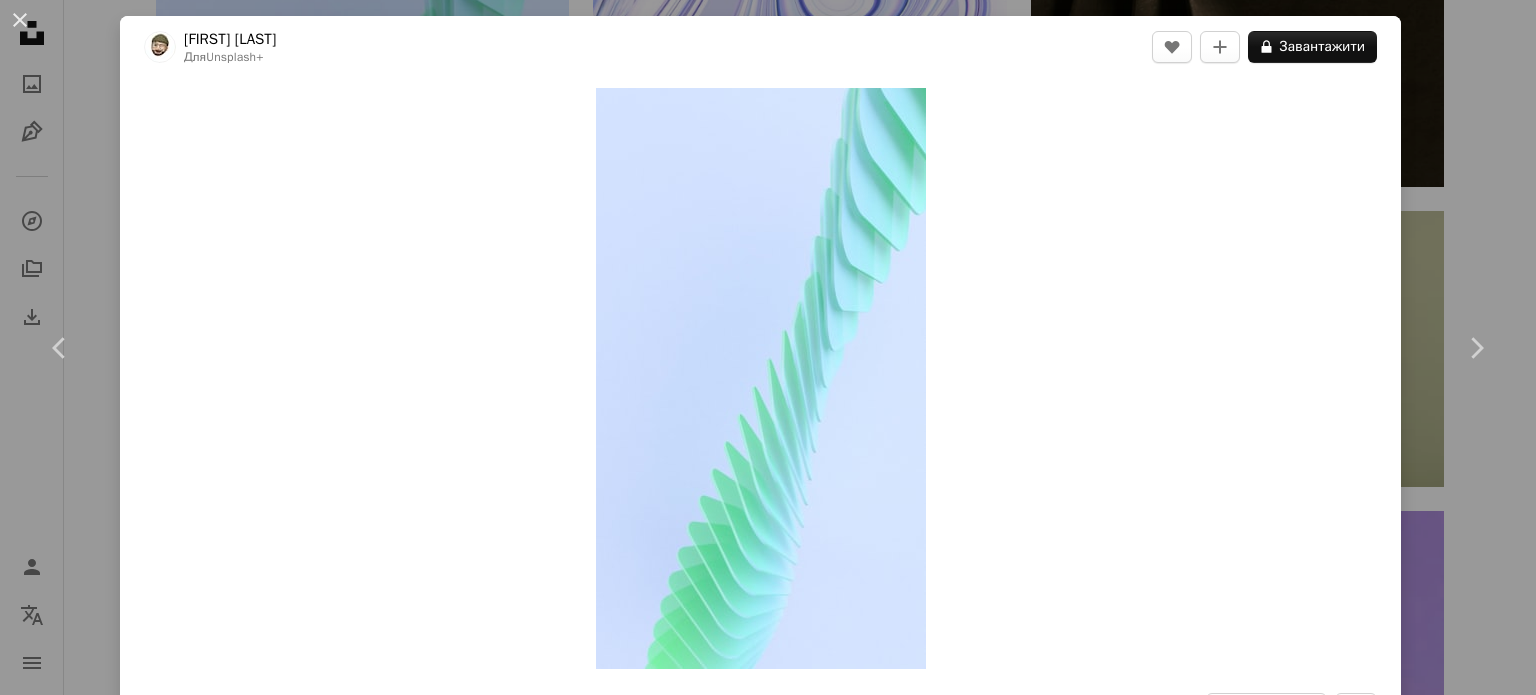 scroll, scrollTop: 0, scrollLeft: 0, axis: both 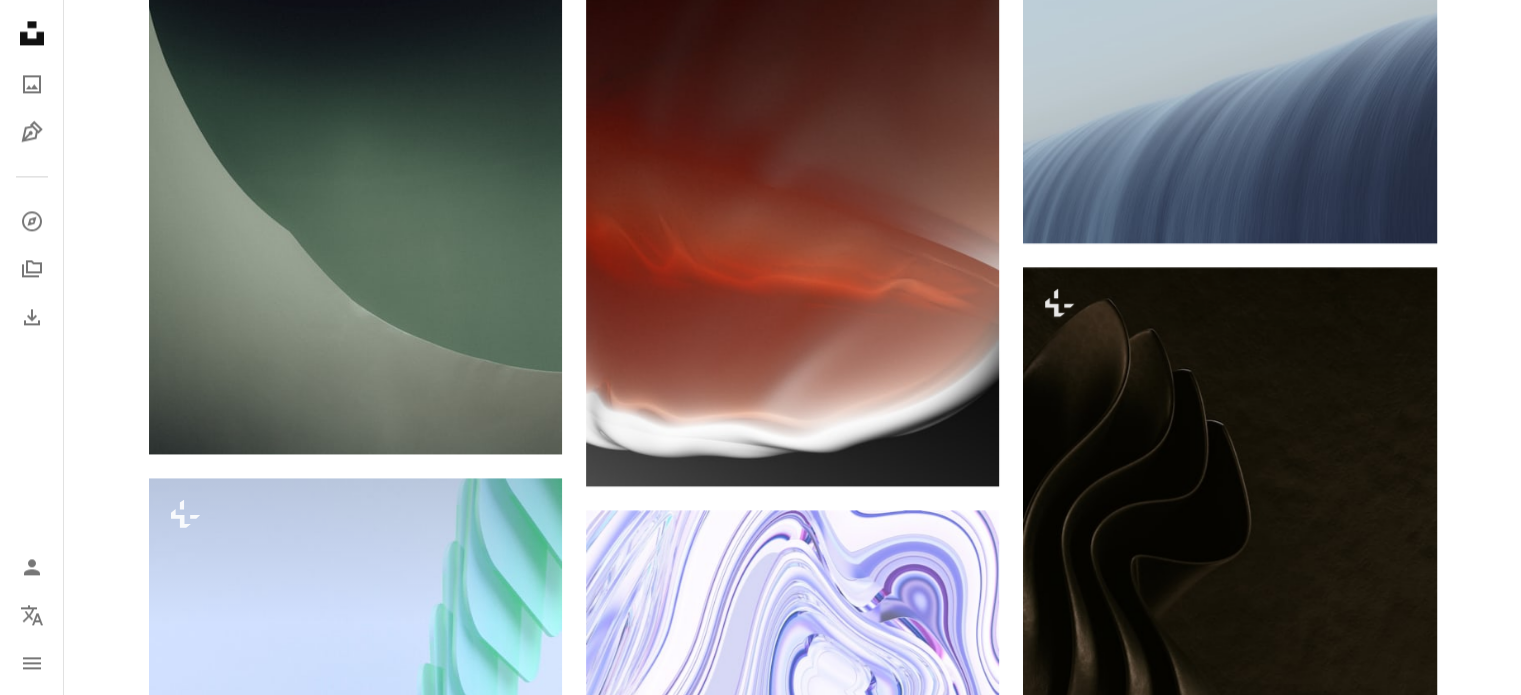 click on "Unsplash logo Unsplash Home" 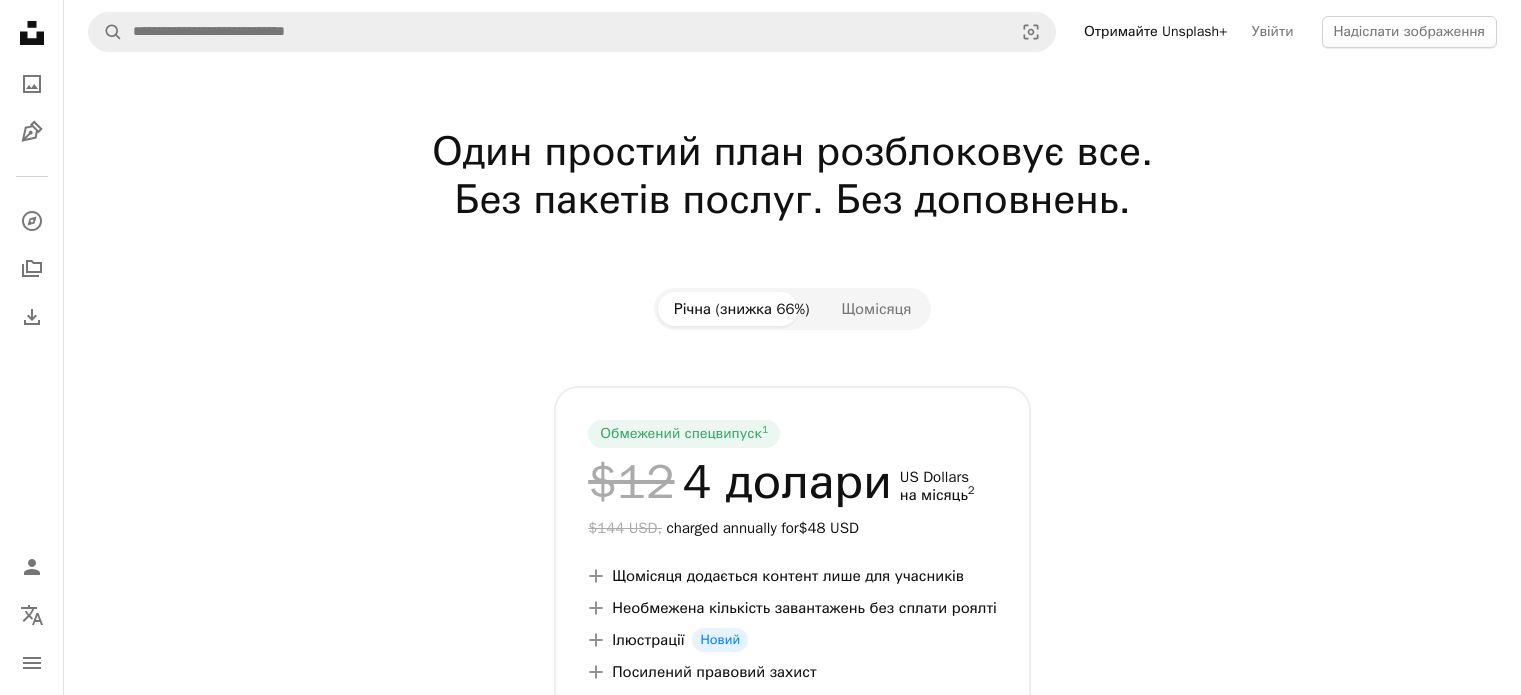 scroll, scrollTop: 200, scrollLeft: 0, axis: vertical 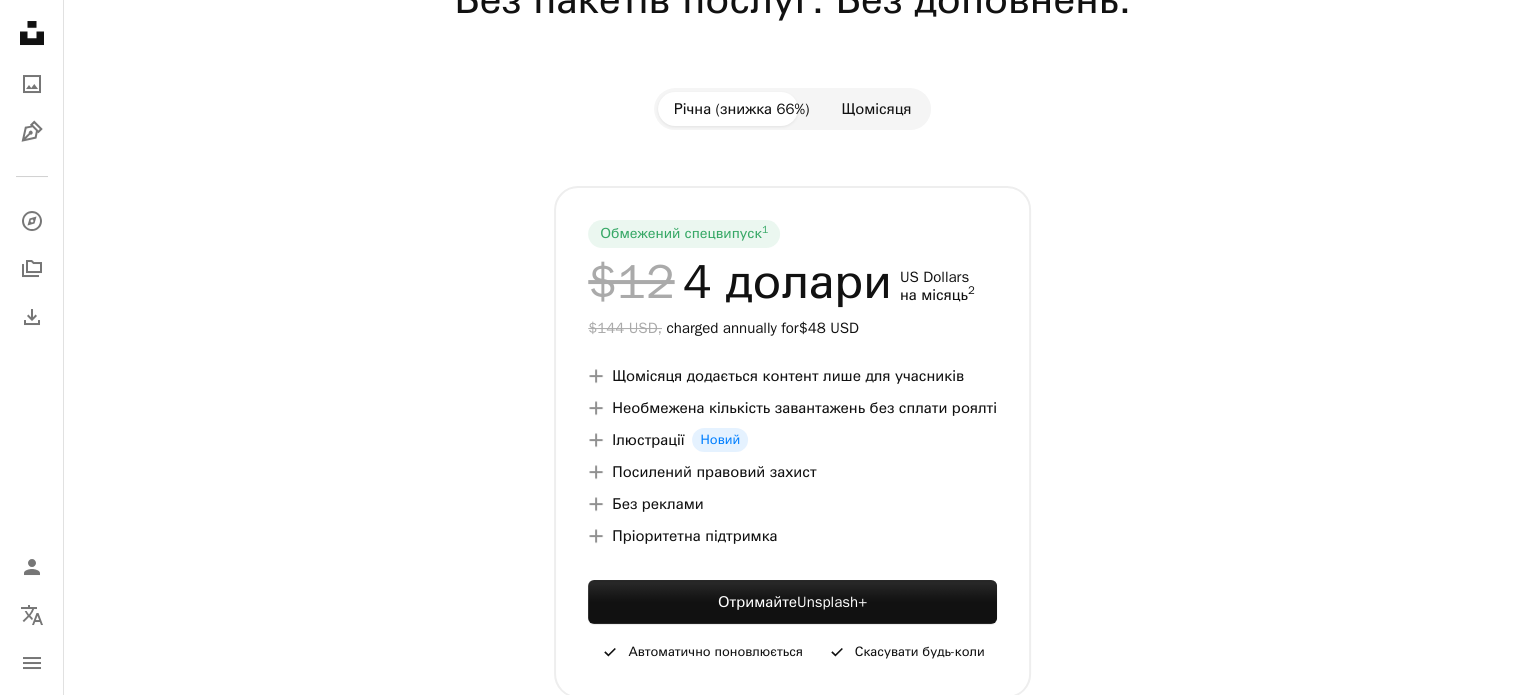 click on "Щомісяця" at bounding box center [876, 109] 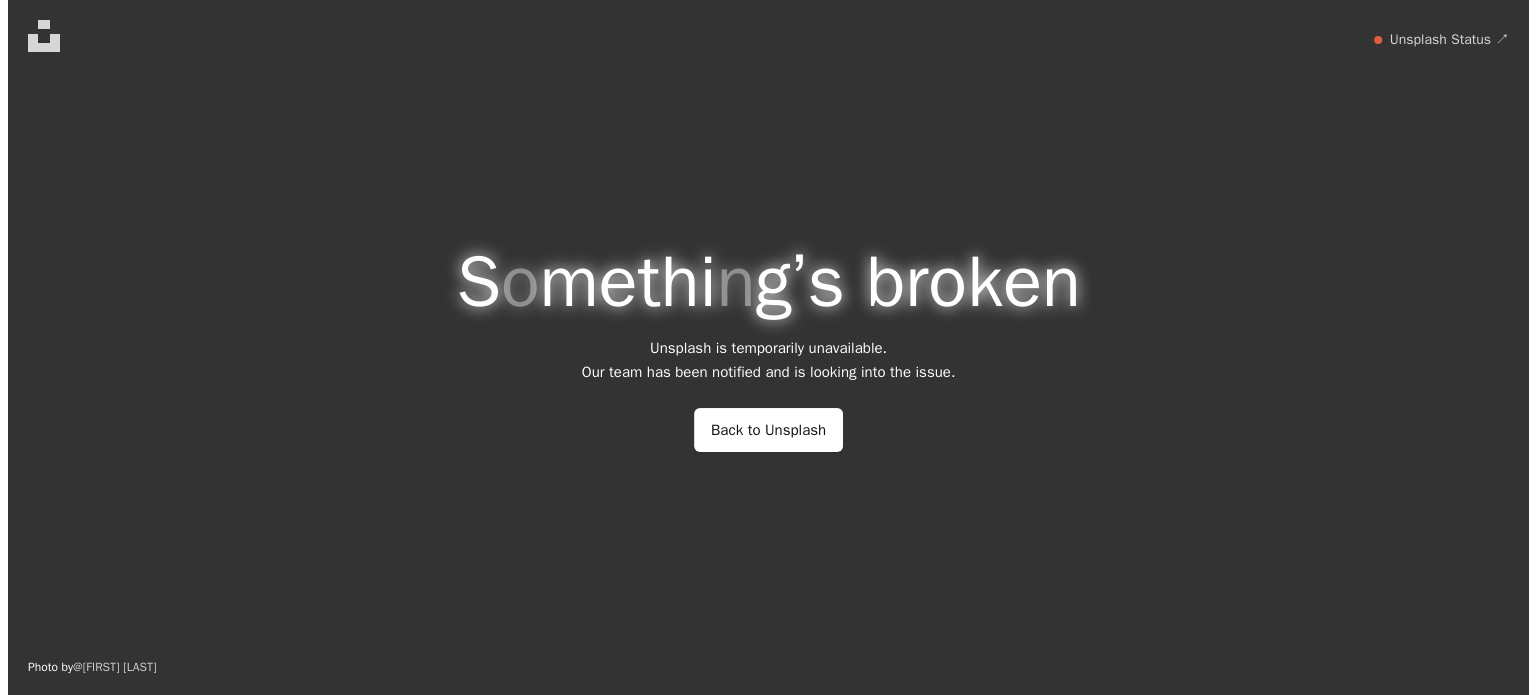 scroll, scrollTop: 0, scrollLeft: 0, axis: both 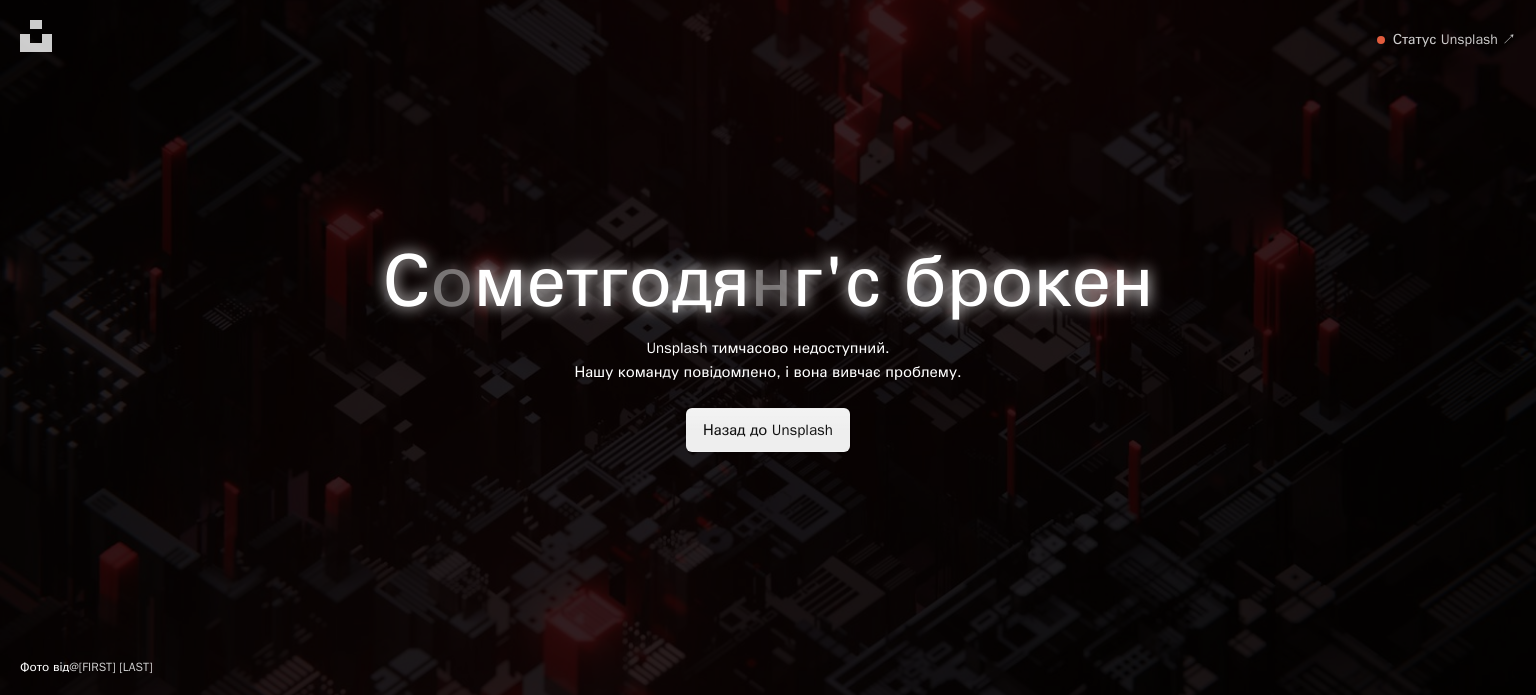 click on "Назад до Unsplash" at bounding box center [768, 430] 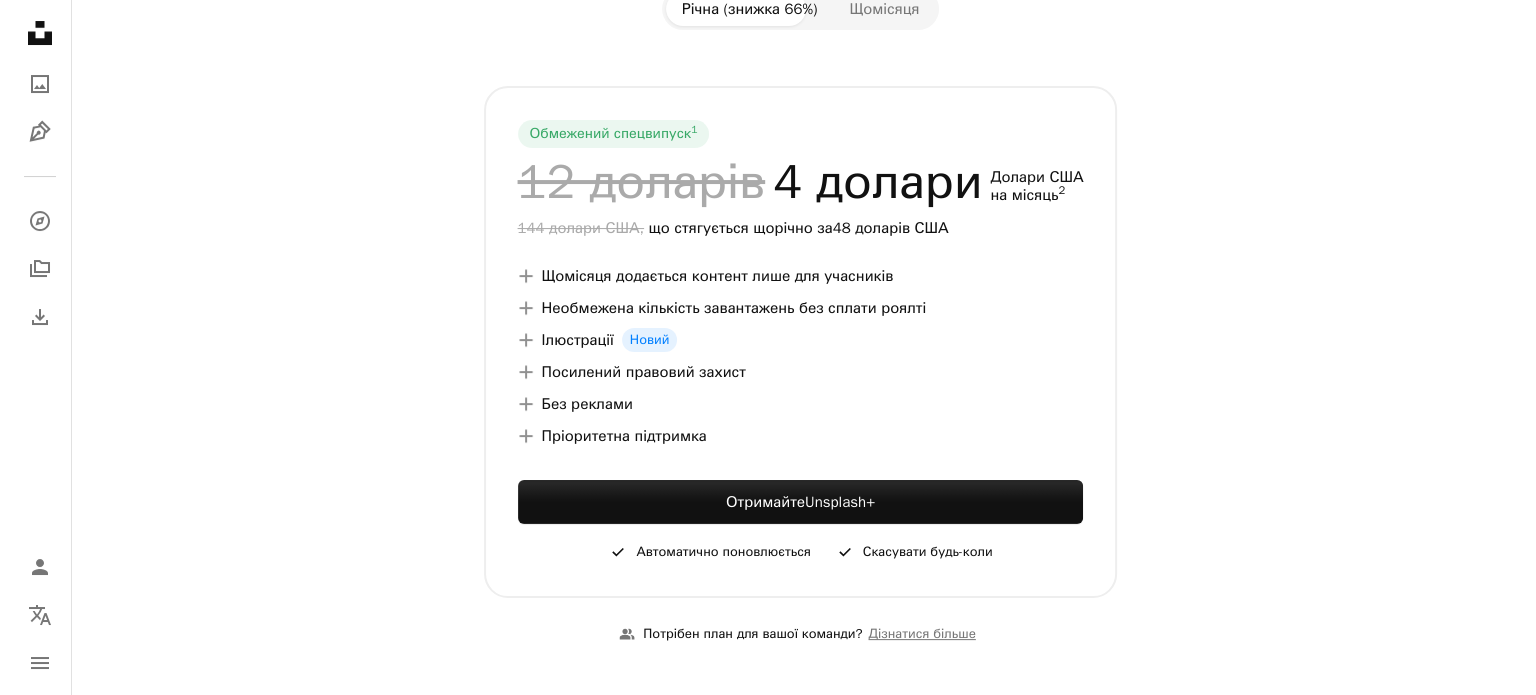 scroll, scrollTop: 200, scrollLeft: 0, axis: vertical 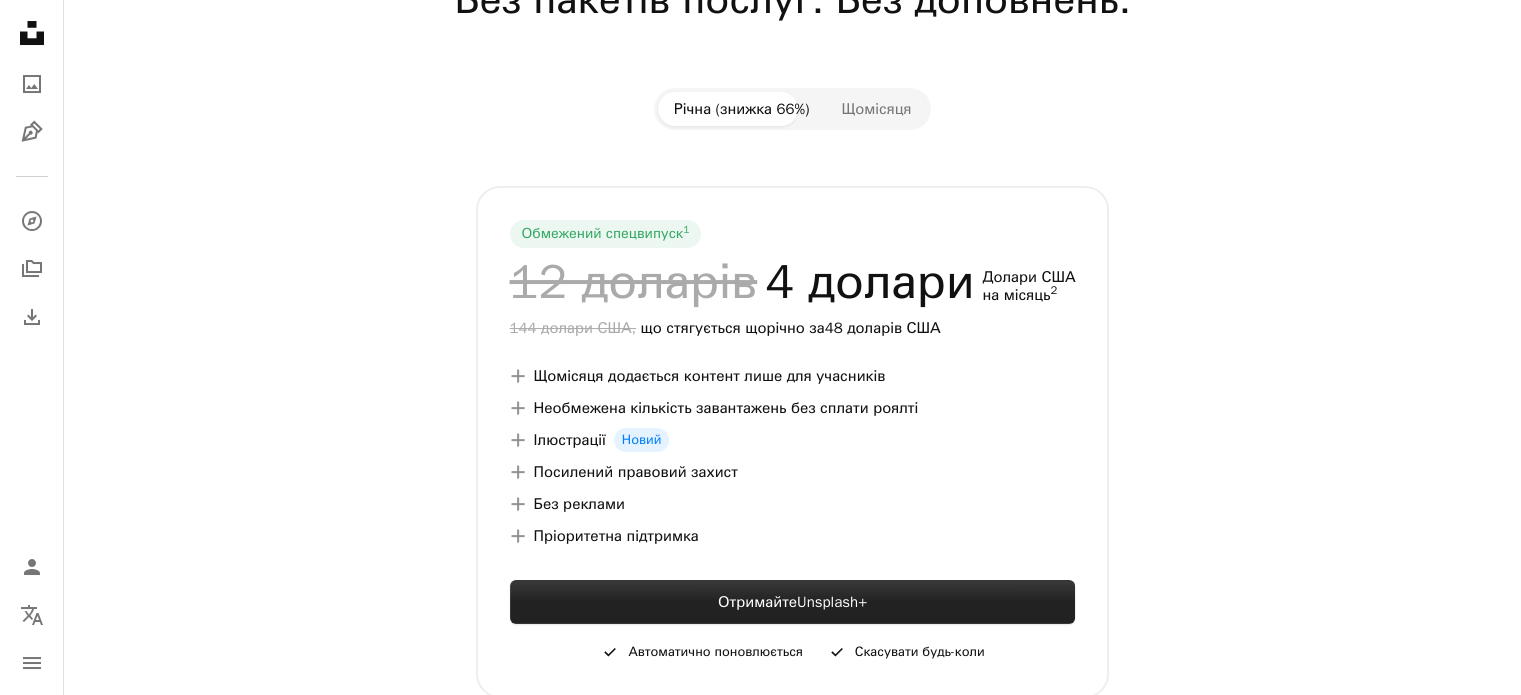 click on "Unsplash+" at bounding box center [832, 602] 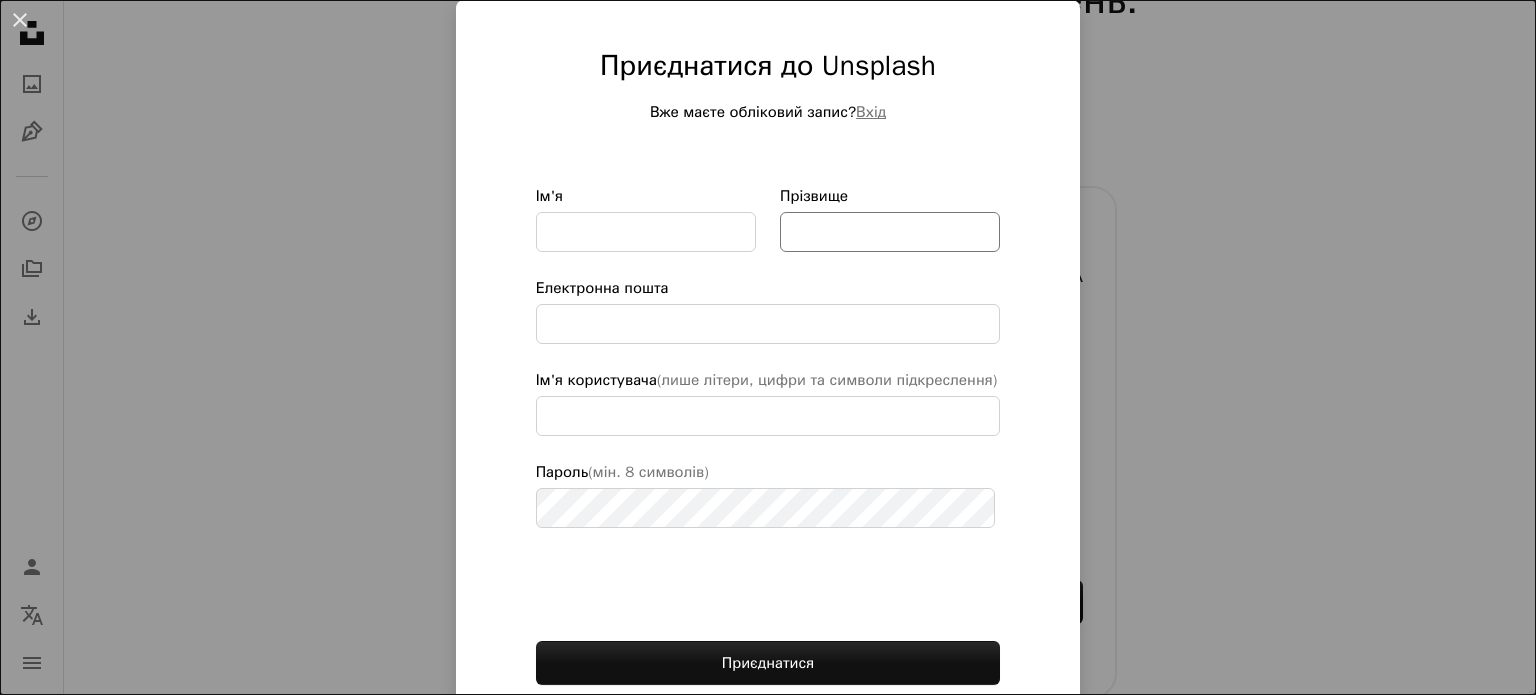scroll, scrollTop: 145, scrollLeft: 0, axis: vertical 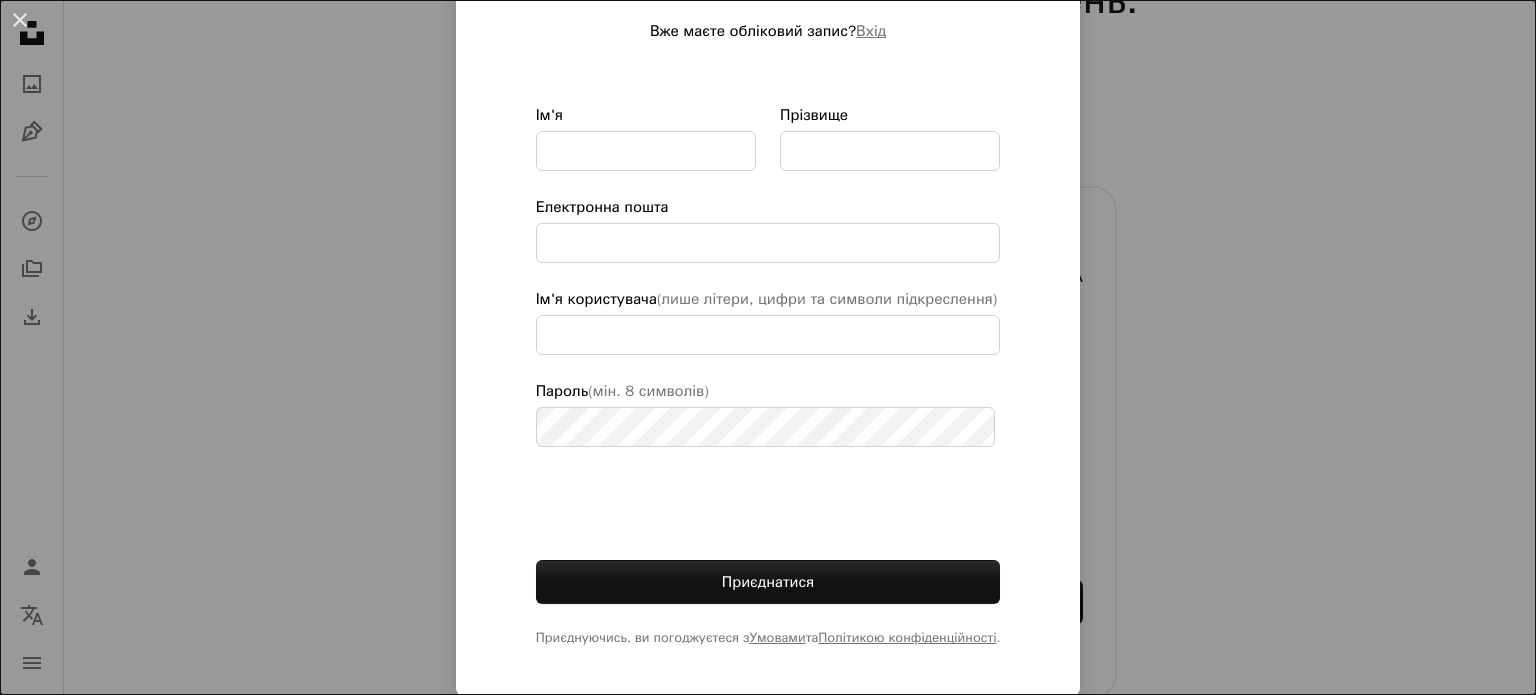 type on "**********" 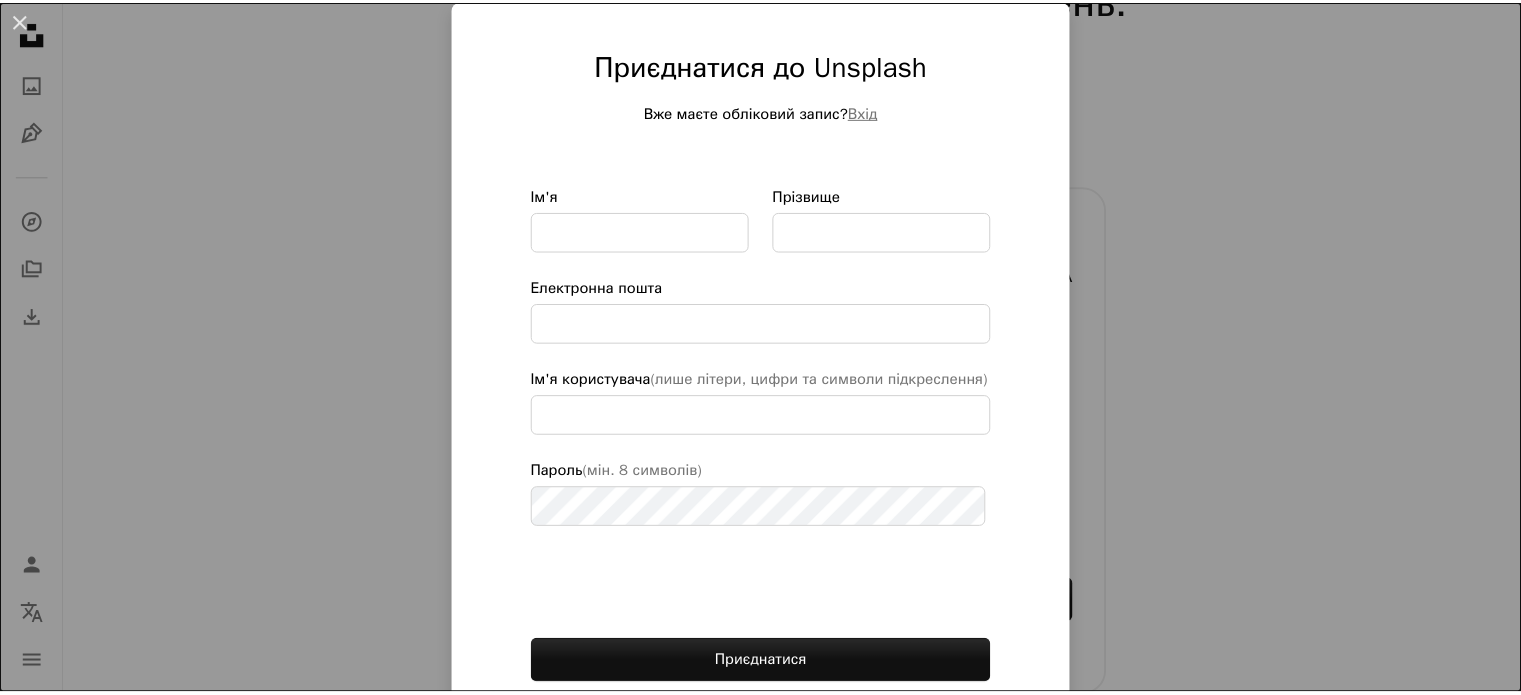 scroll, scrollTop: 0, scrollLeft: 0, axis: both 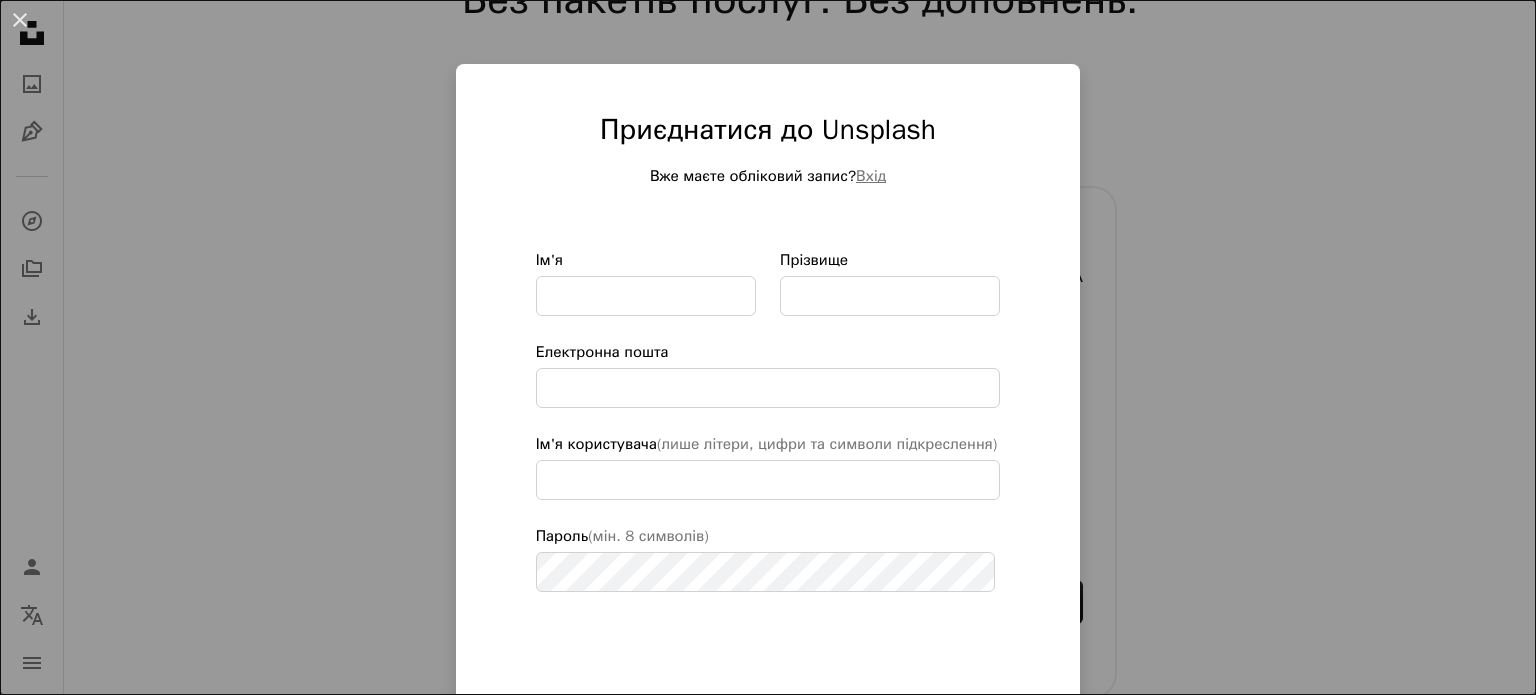 click on "[FIRST] [LAST] [FIRST] [LAST] [EMAIL] [USERNAME] [PASSWORD_RULES] [PASSWORD] [TERMS] [PRIVACY_POLICY]" at bounding box center [768, 347] 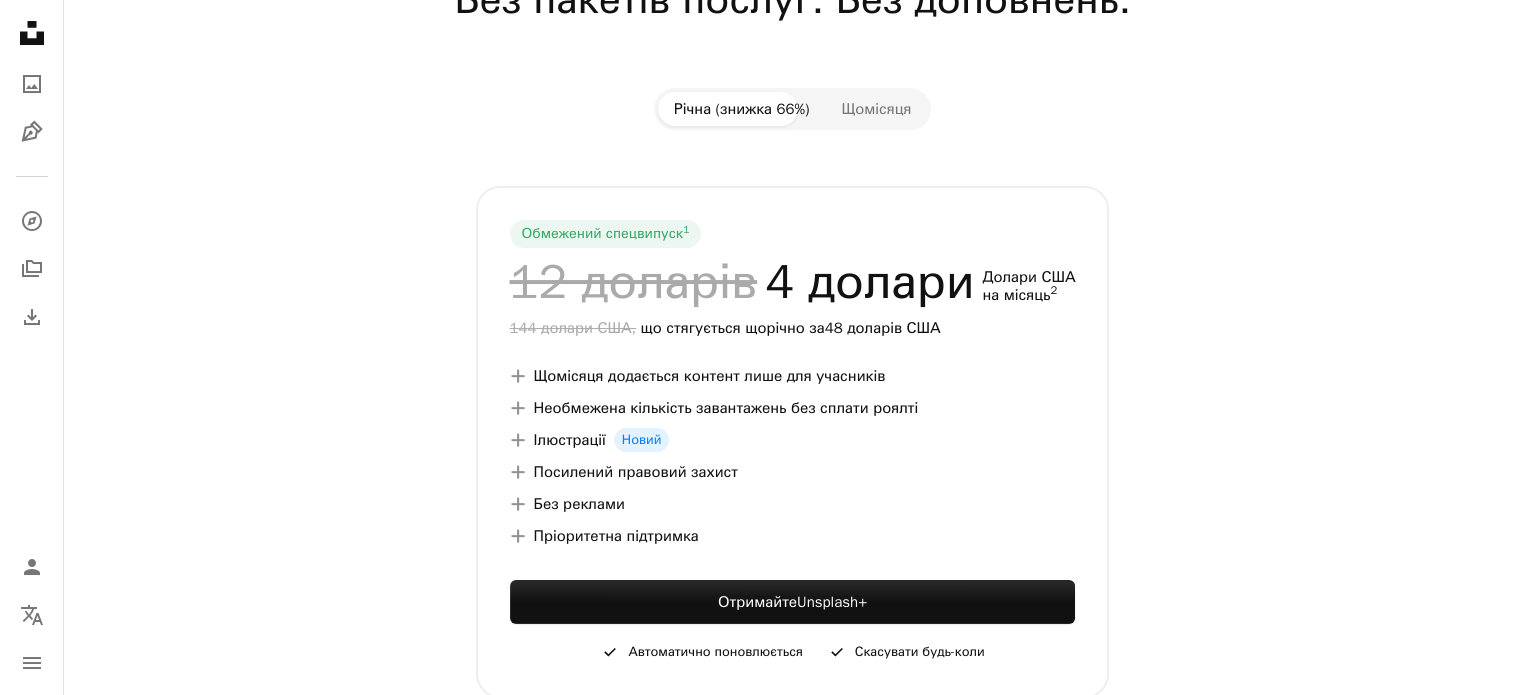 click on "Обмежений спецвипуск" at bounding box center (603, 233) 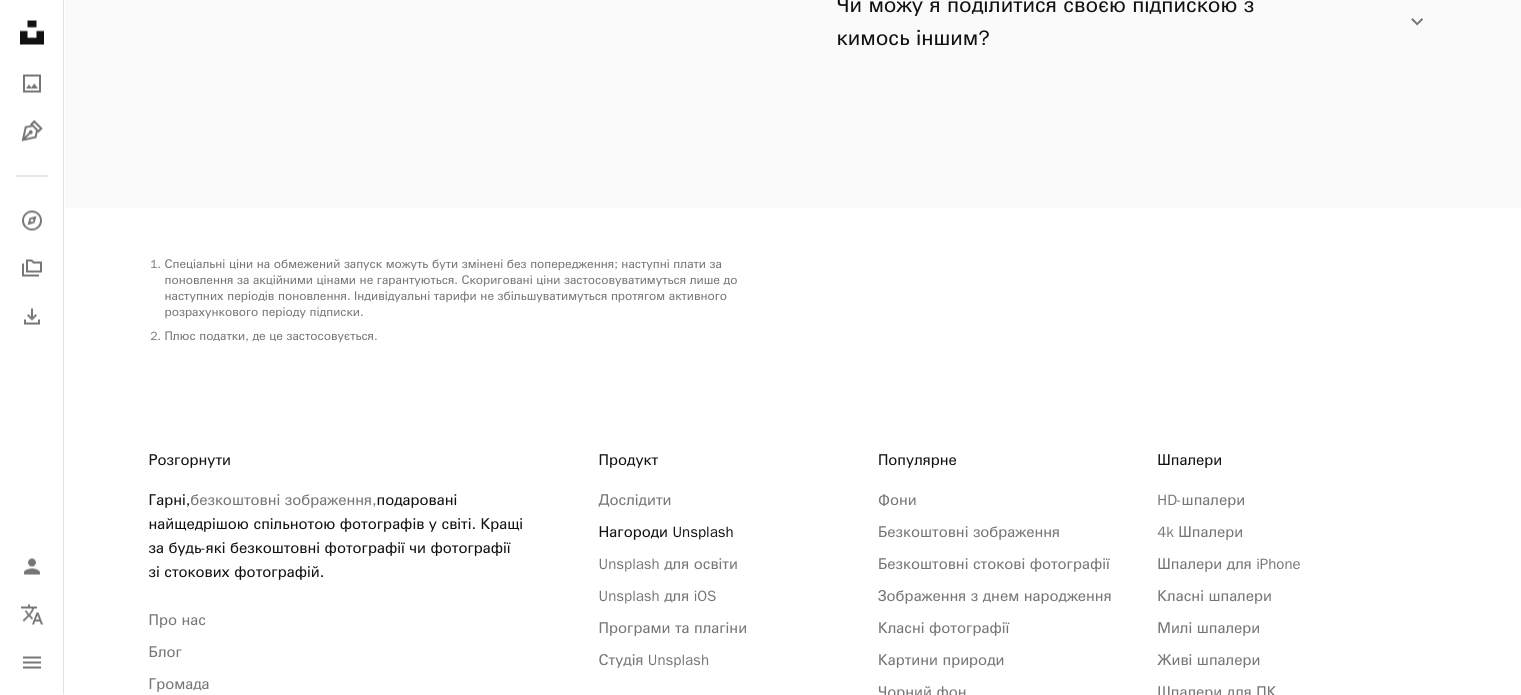 scroll, scrollTop: 3714, scrollLeft: 0, axis: vertical 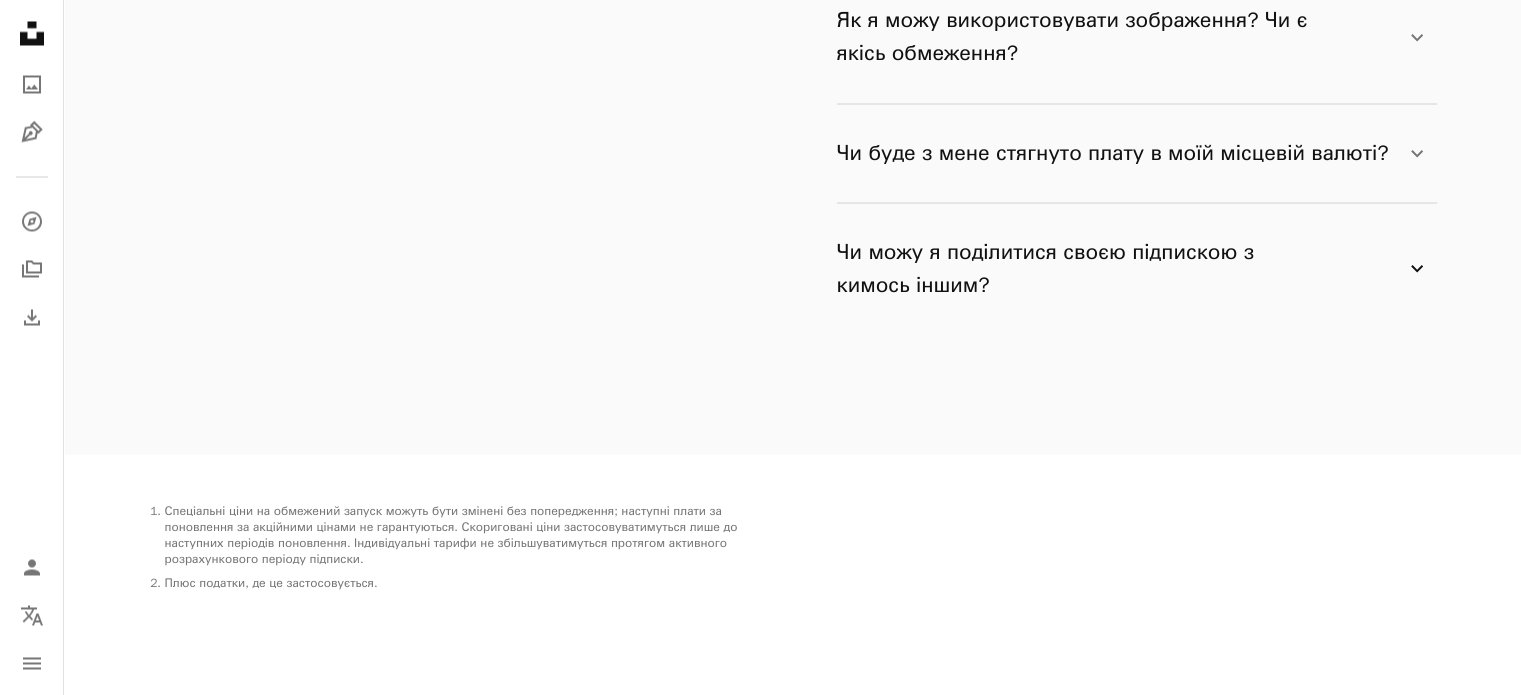 click on "Chevron down" 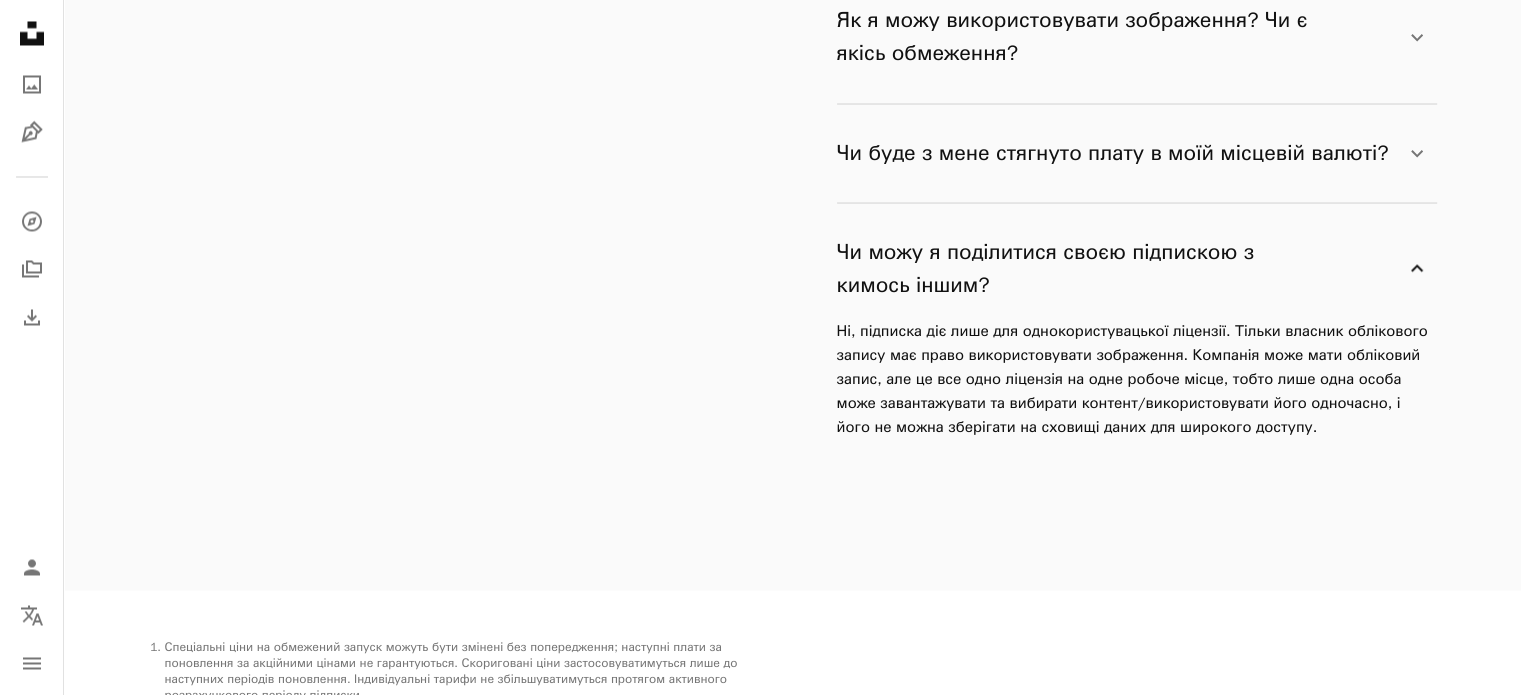 click on "Chevron down" 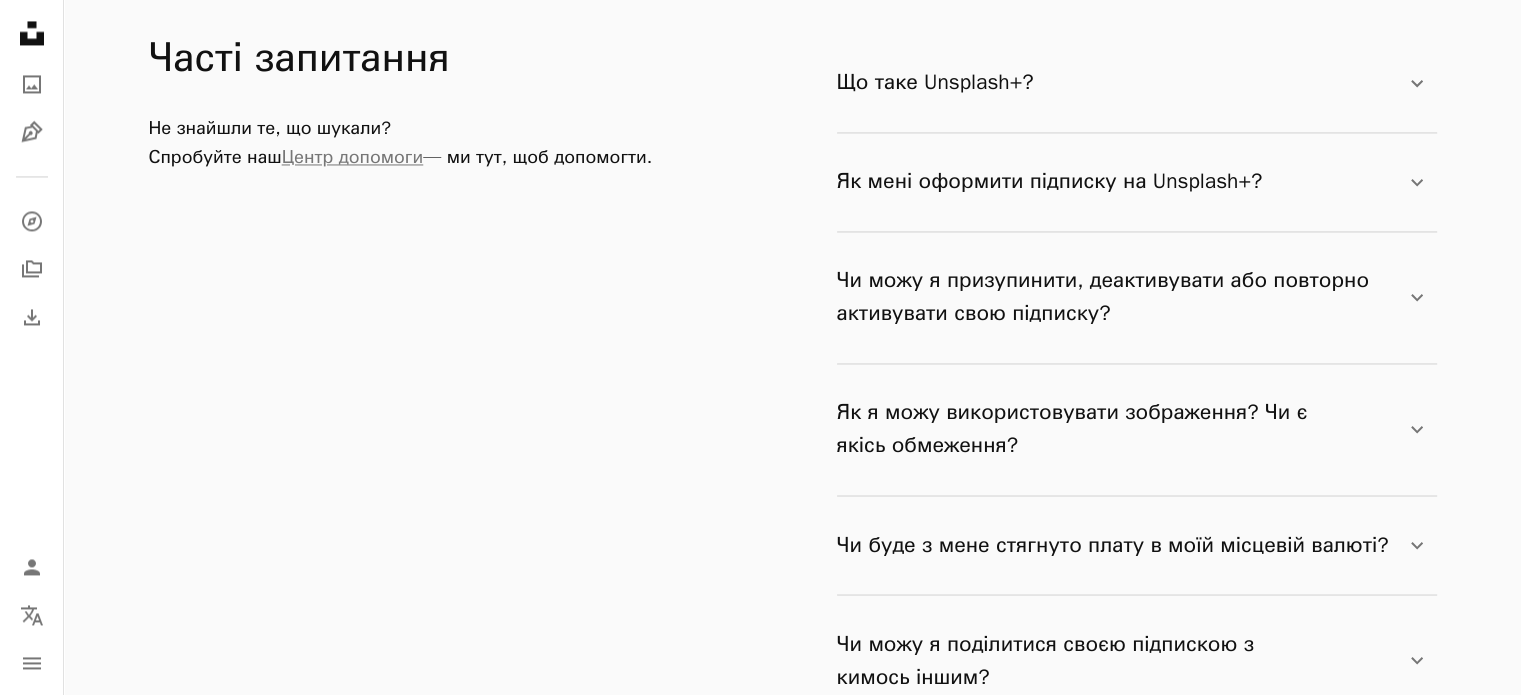 scroll, scrollTop: 3114, scrollLeft: 0, axis: vertical 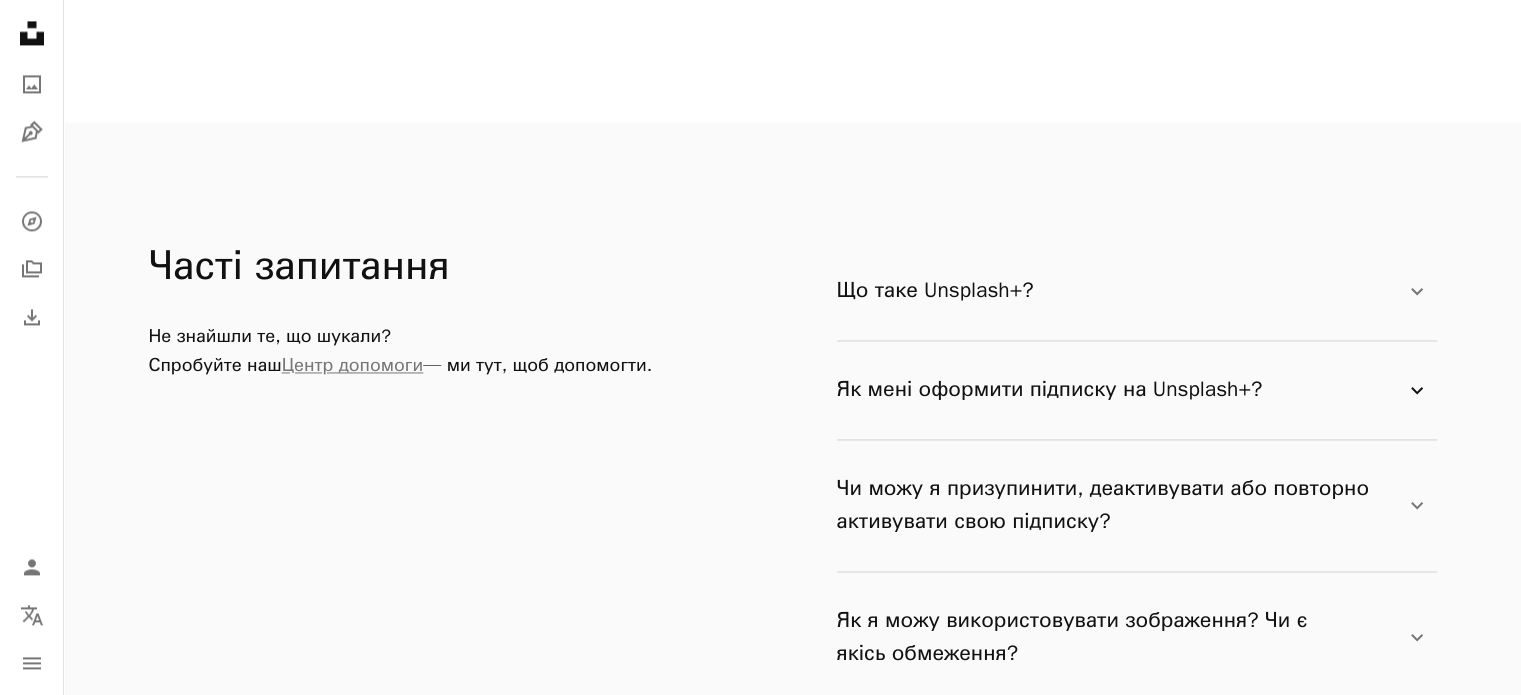 click on "Як мені оформити підписку на Unsplash+? Chevron down" at bounding box center (1133, 390) 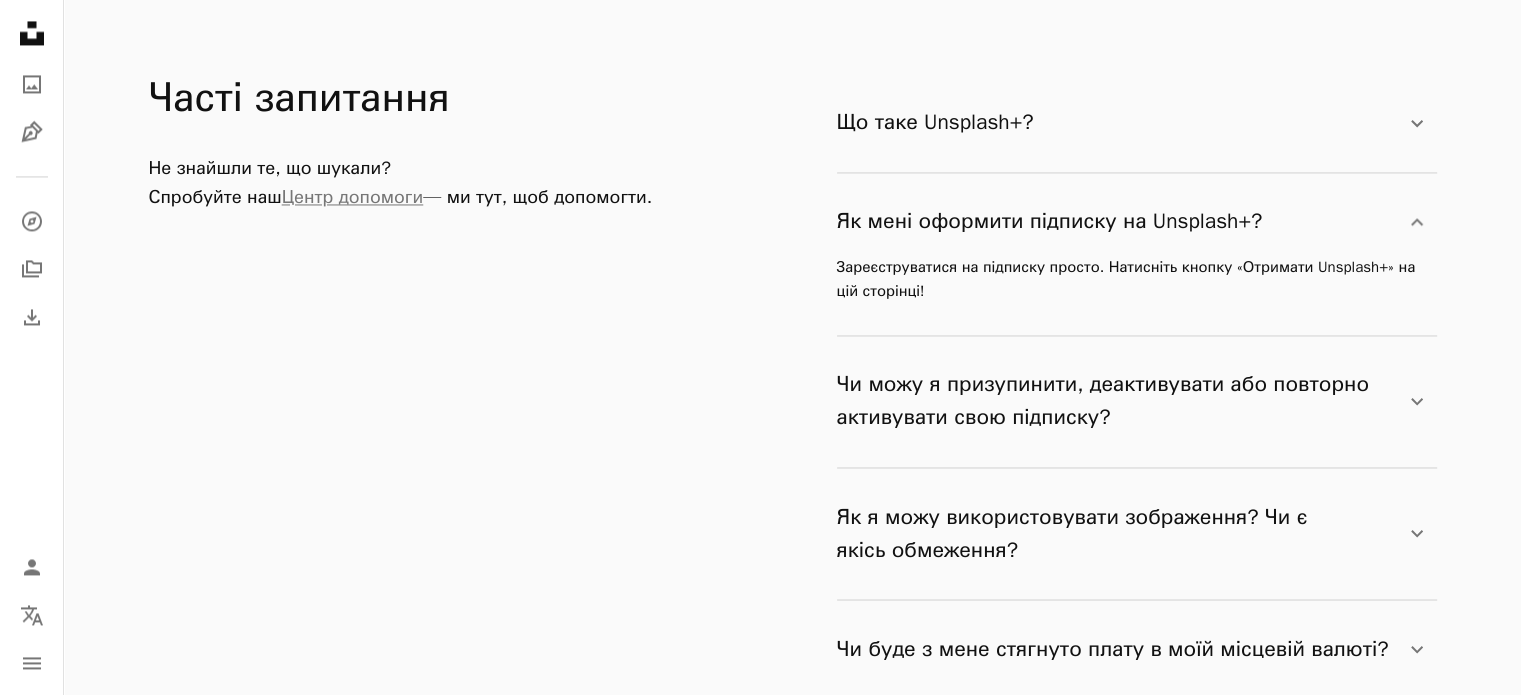 scroll, scrollTop: 3314, scrollLeft: 0, axis: vertical 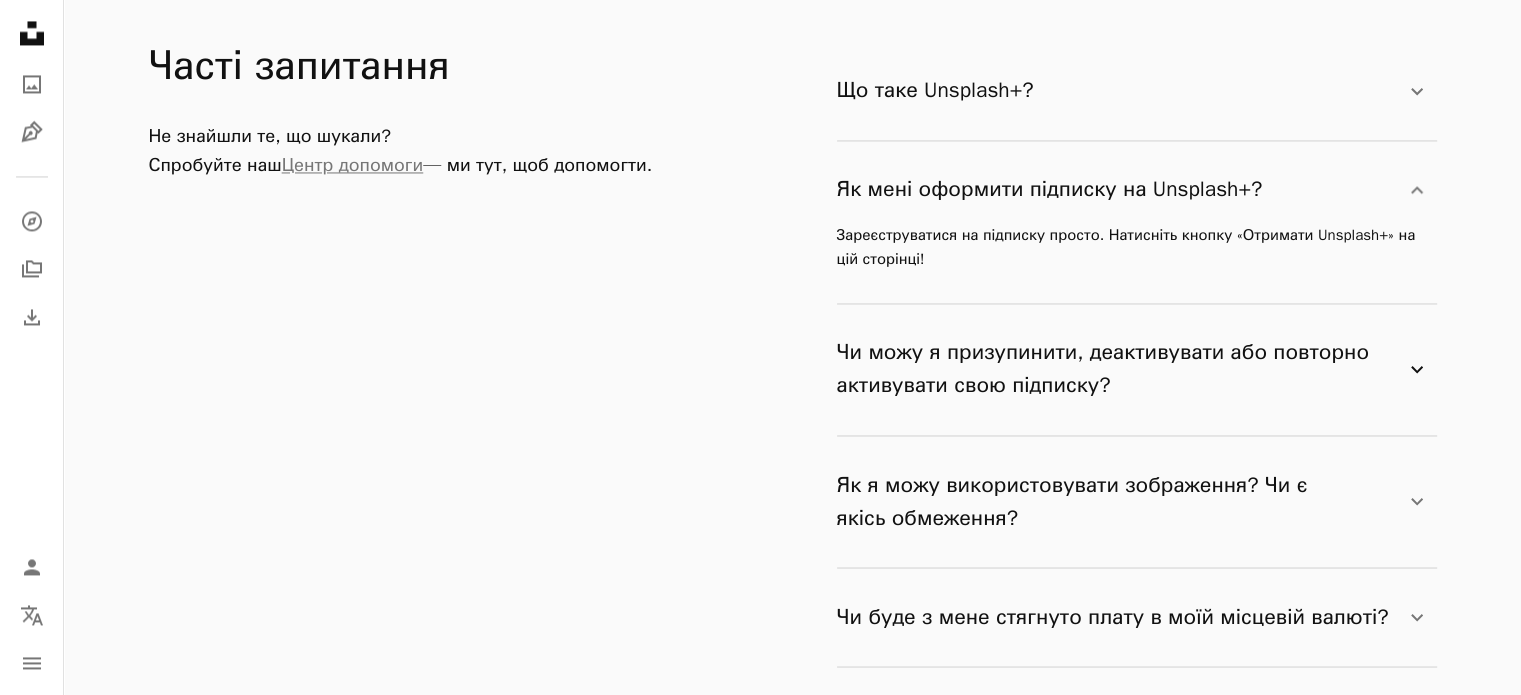 click 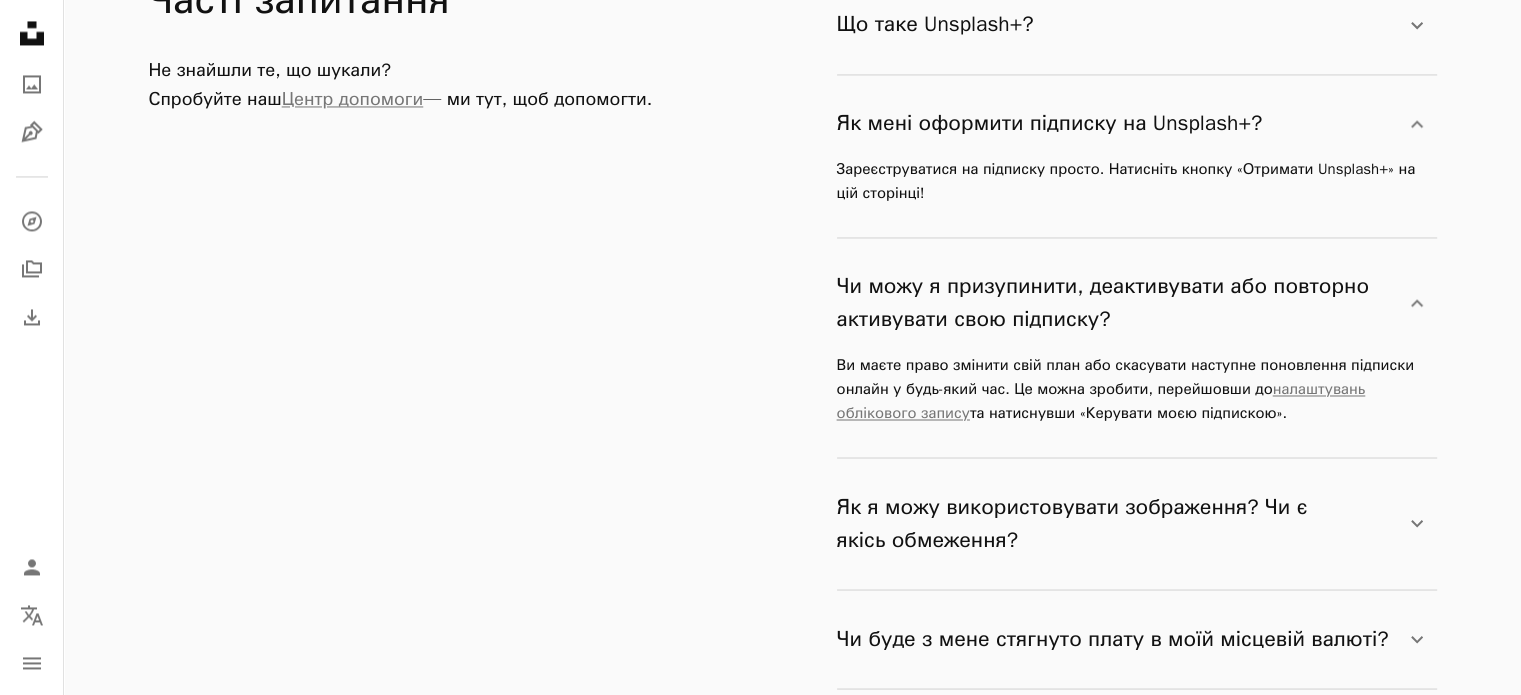 scroll, scrollTop: 3414, scrollLeft: 0, axis: vertical 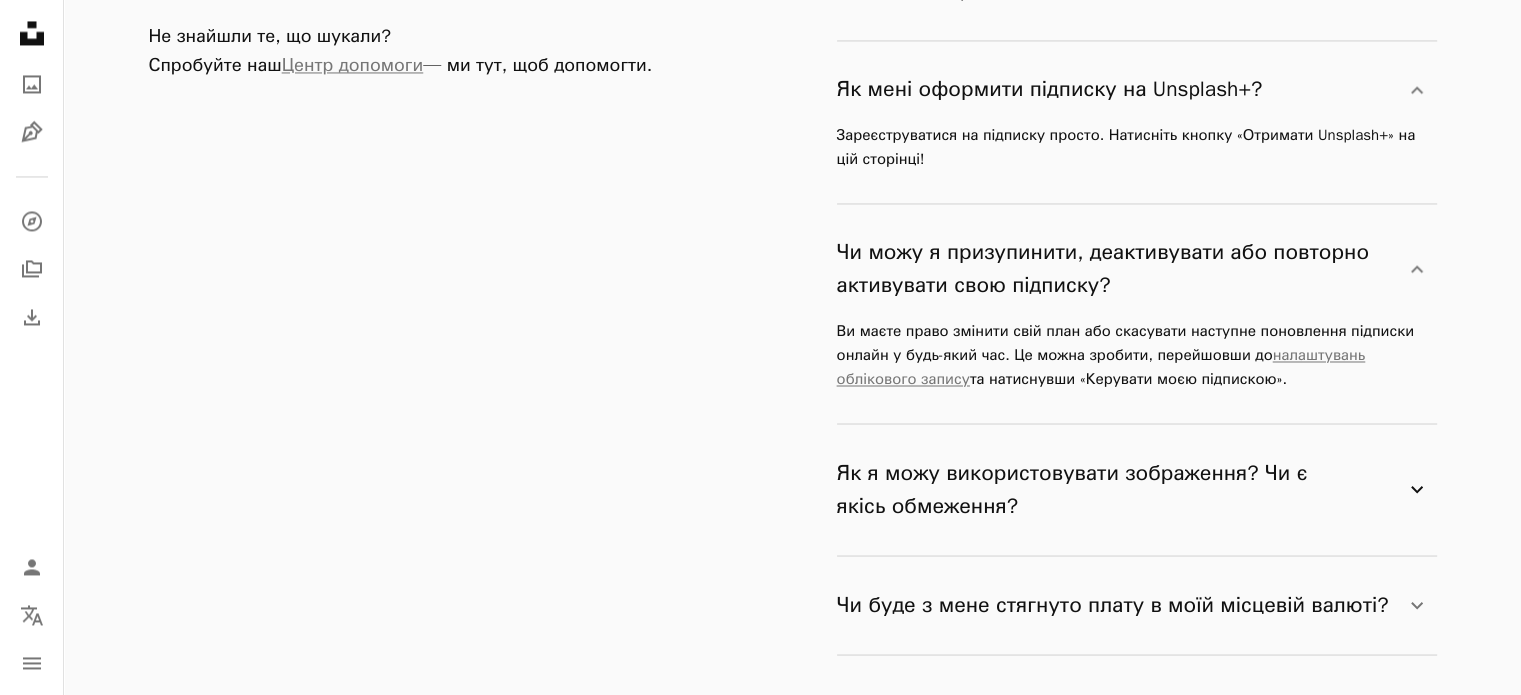 click on "Як я можу використовувати зображення? Чи є якісь обмеження?" at bounding box center [1119, 489] 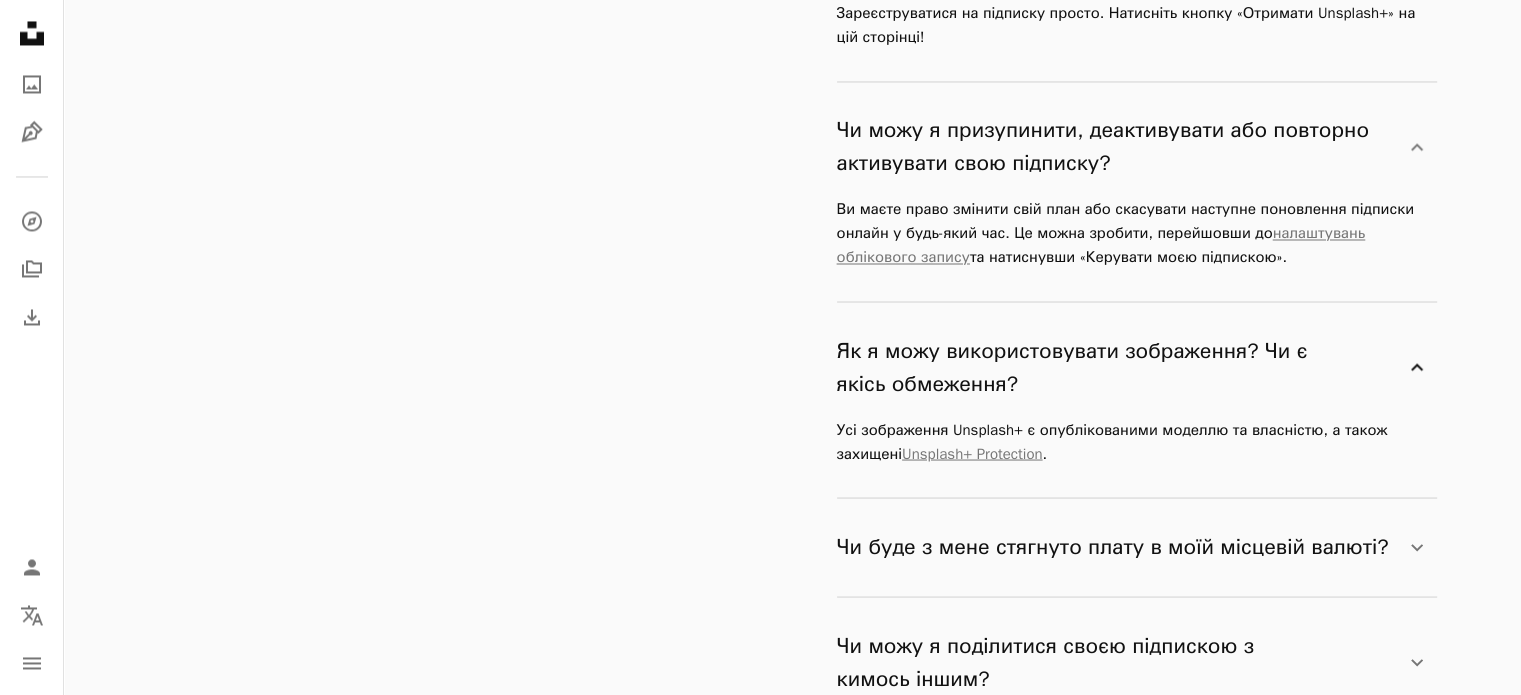scroll, scrollTop: 3614, scrollLeft: 0, axis: vertical 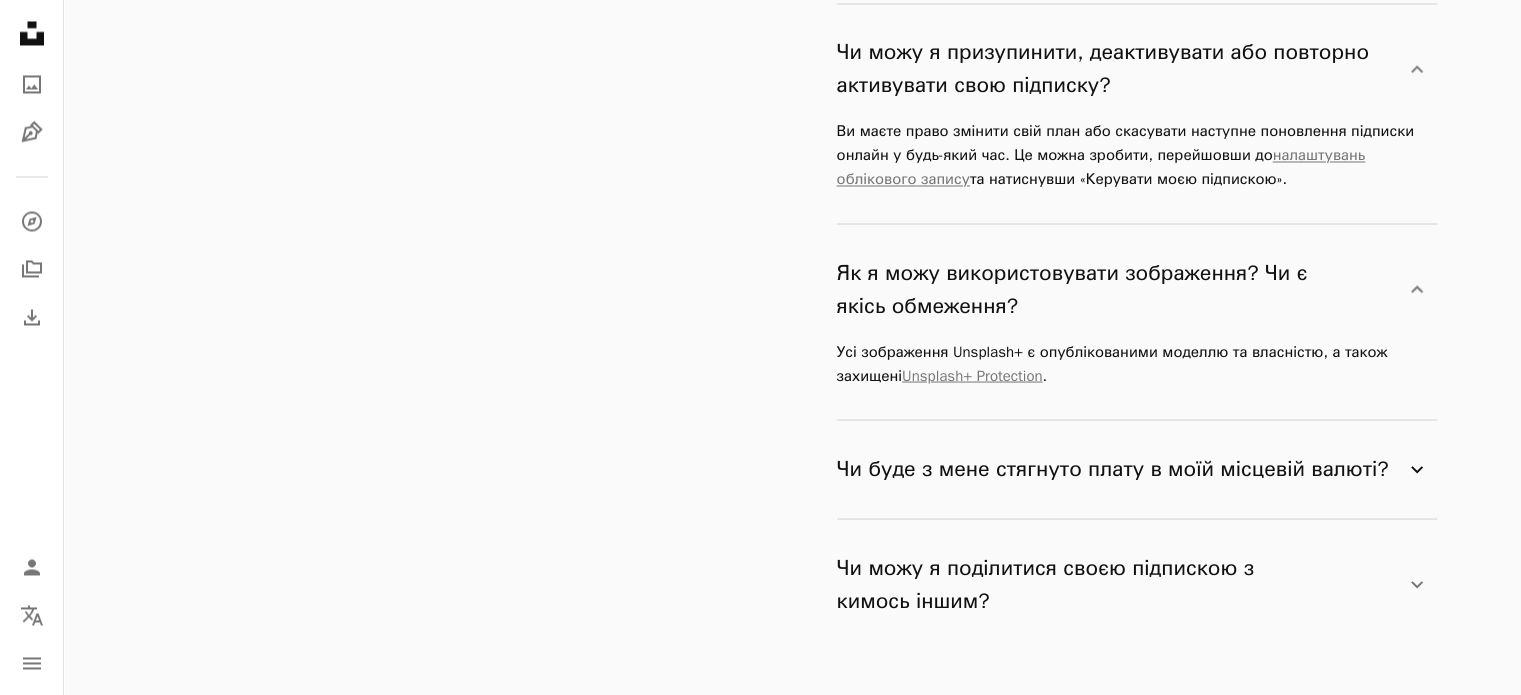 click on "Chevron down" 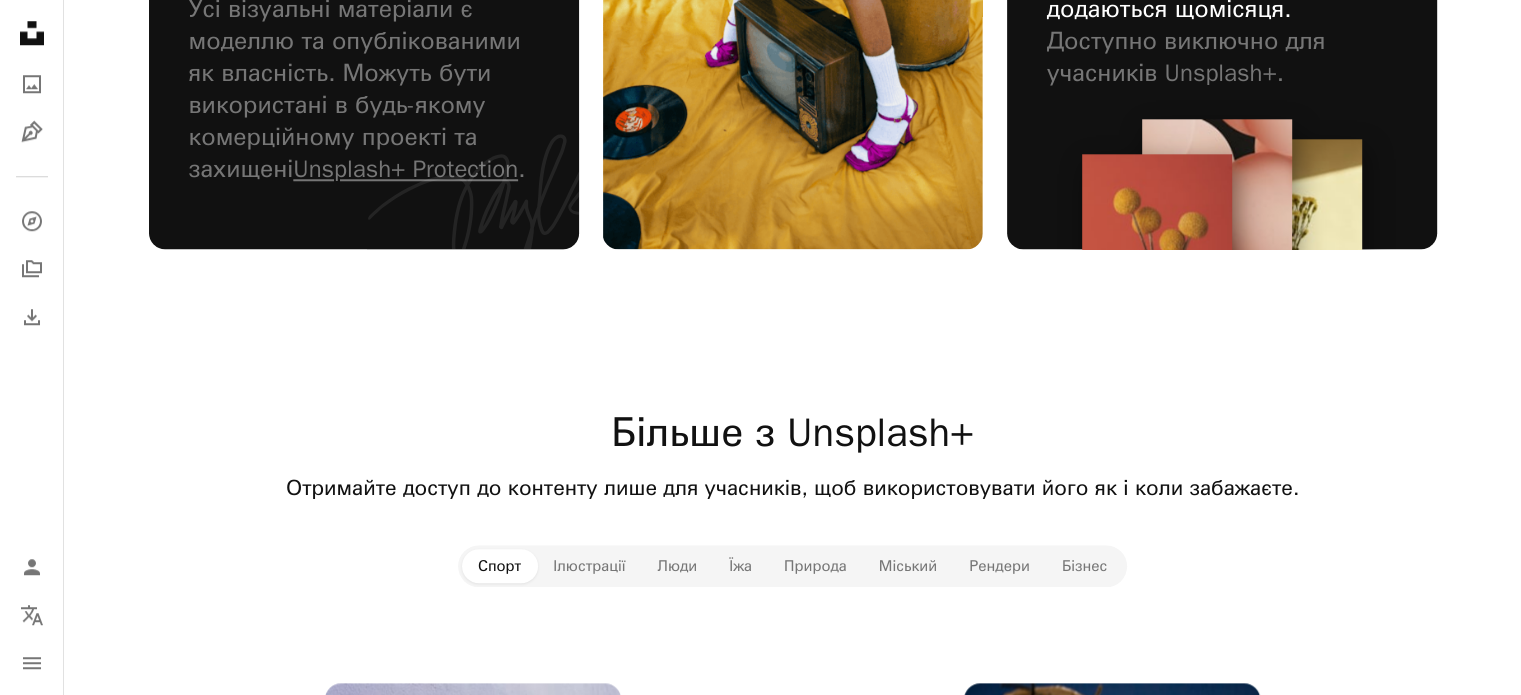 scroll, scrollTop: 1914, scrollLeft: 0, axis: vertical 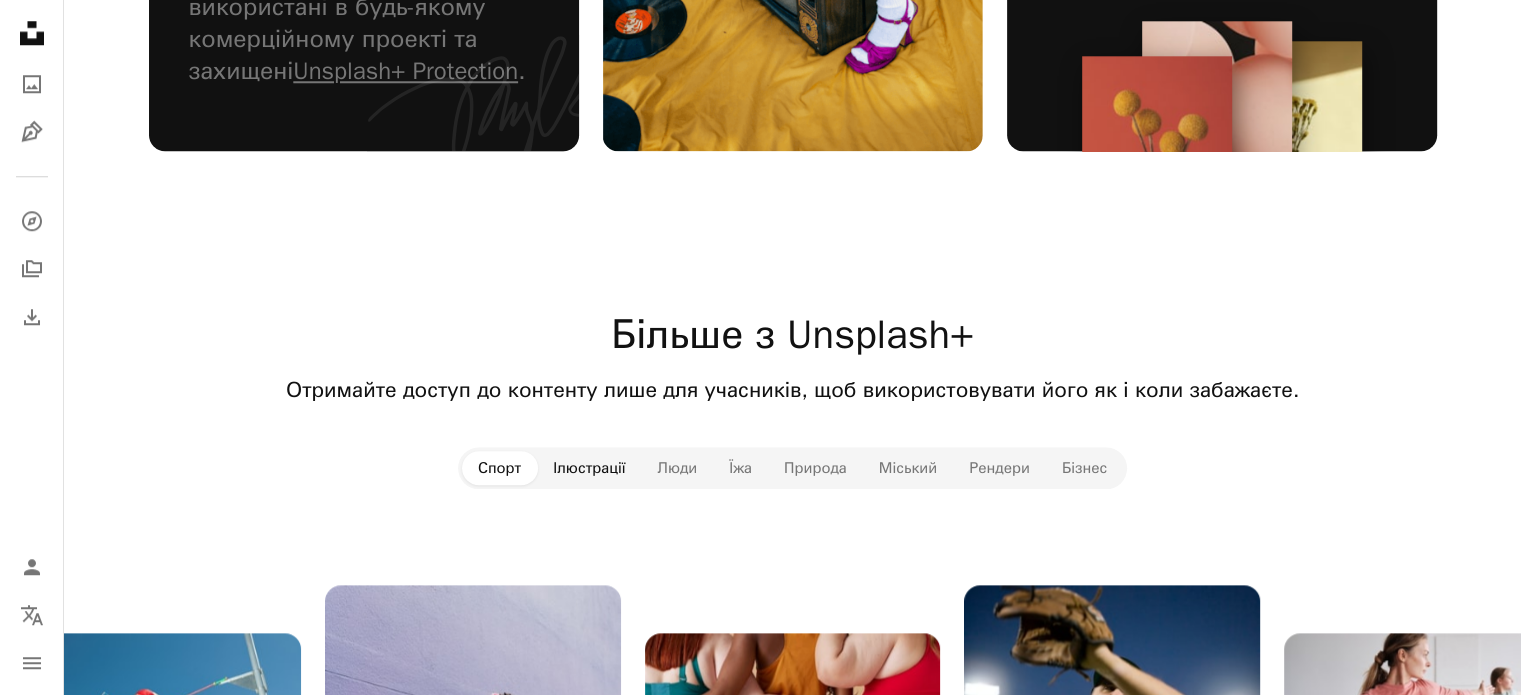 click on "Ілюстрації" at bounding box center [589, 468] 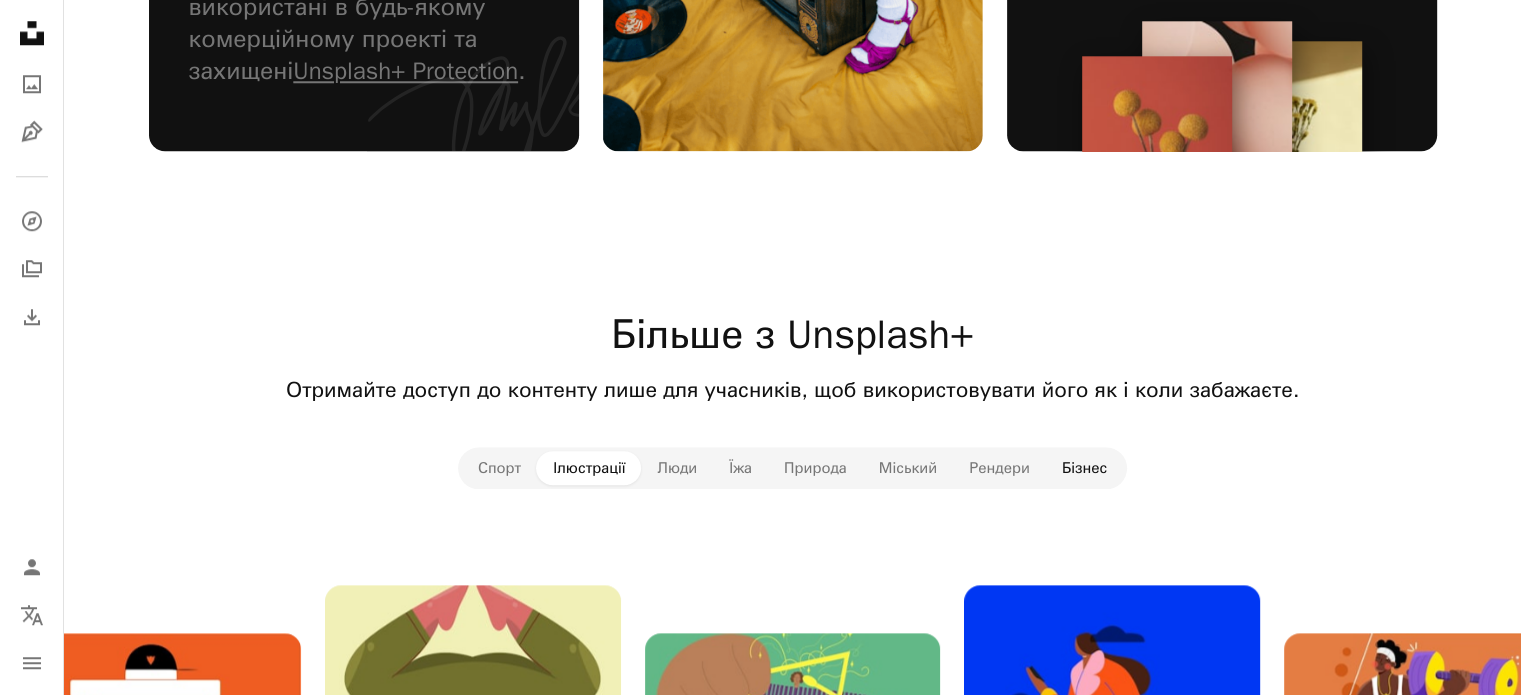 click on "Бізнес" at bounding box center [1084, 468] 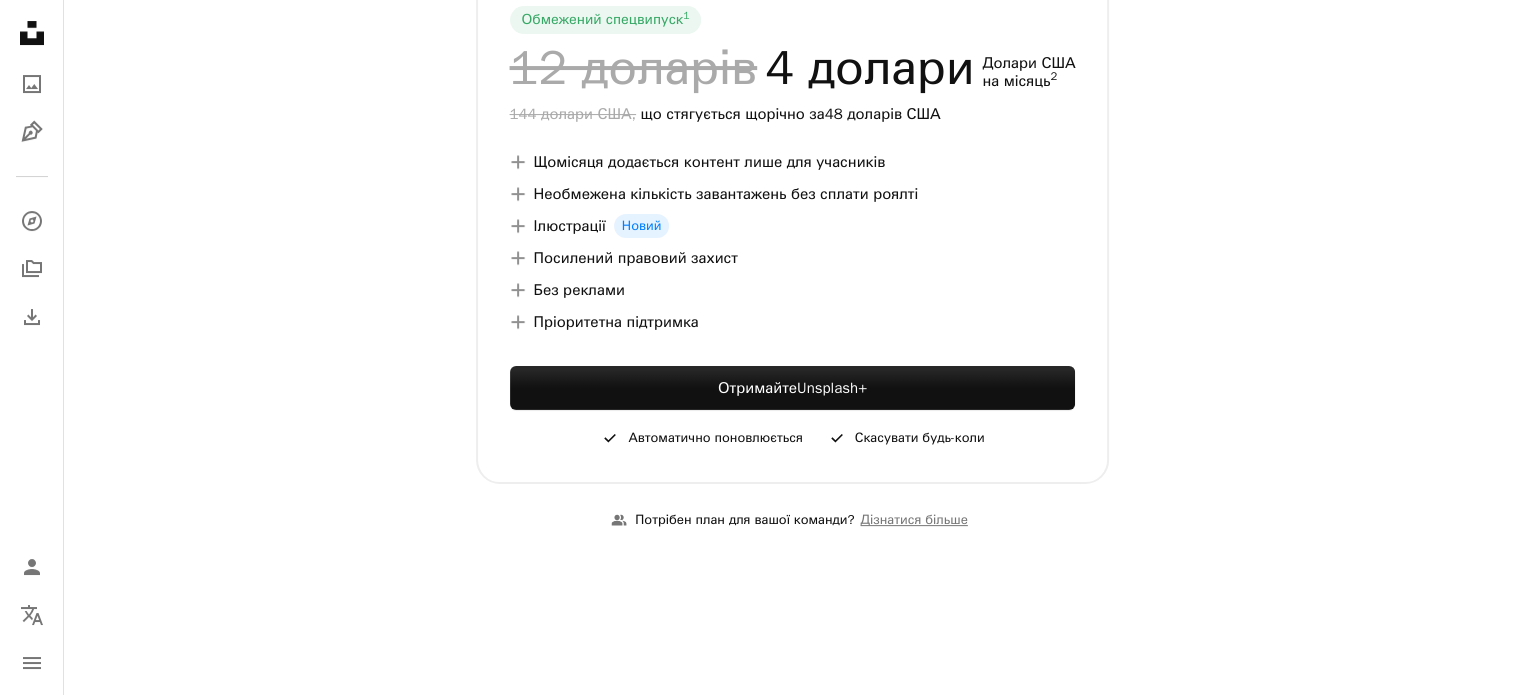 scroll, scrollTop: 214, scrollLeft: 0, axis: vertical 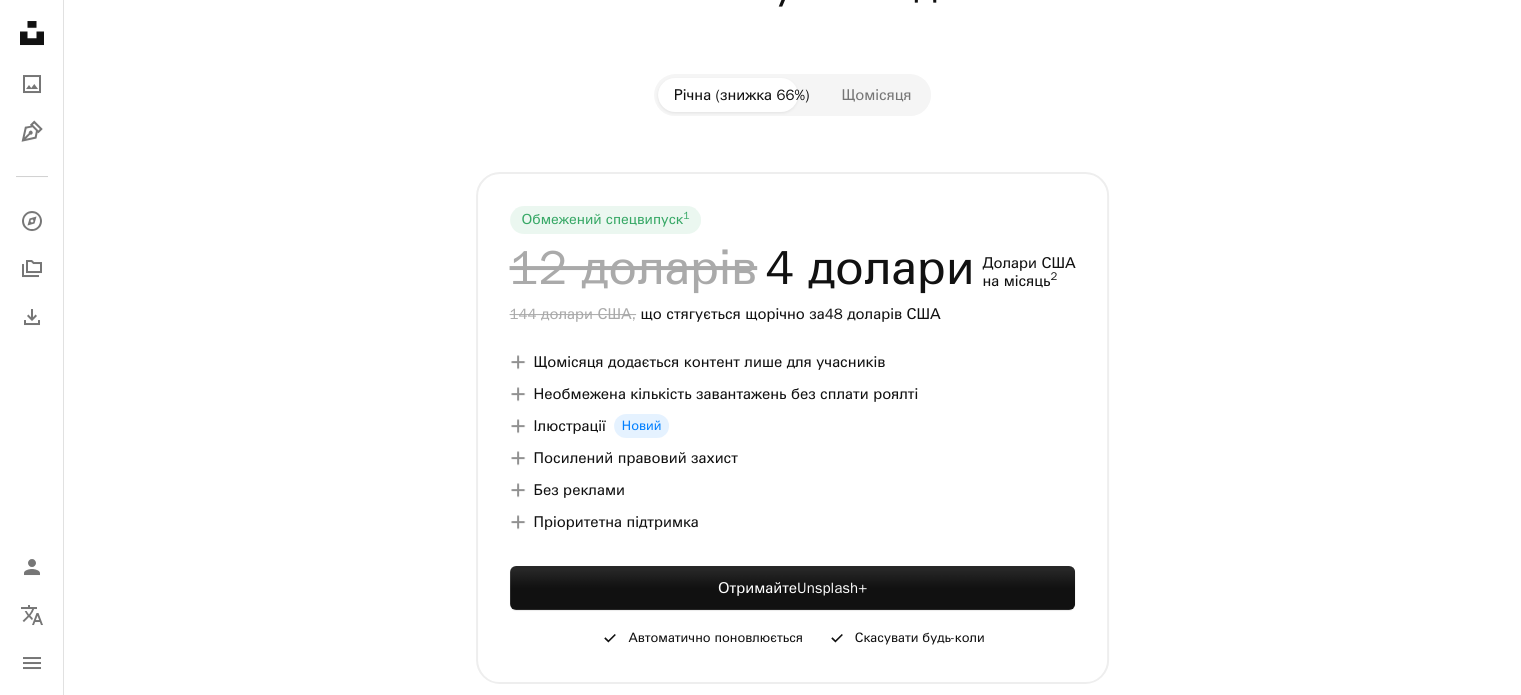 click on "Новий" at bounding box center [642, 425] 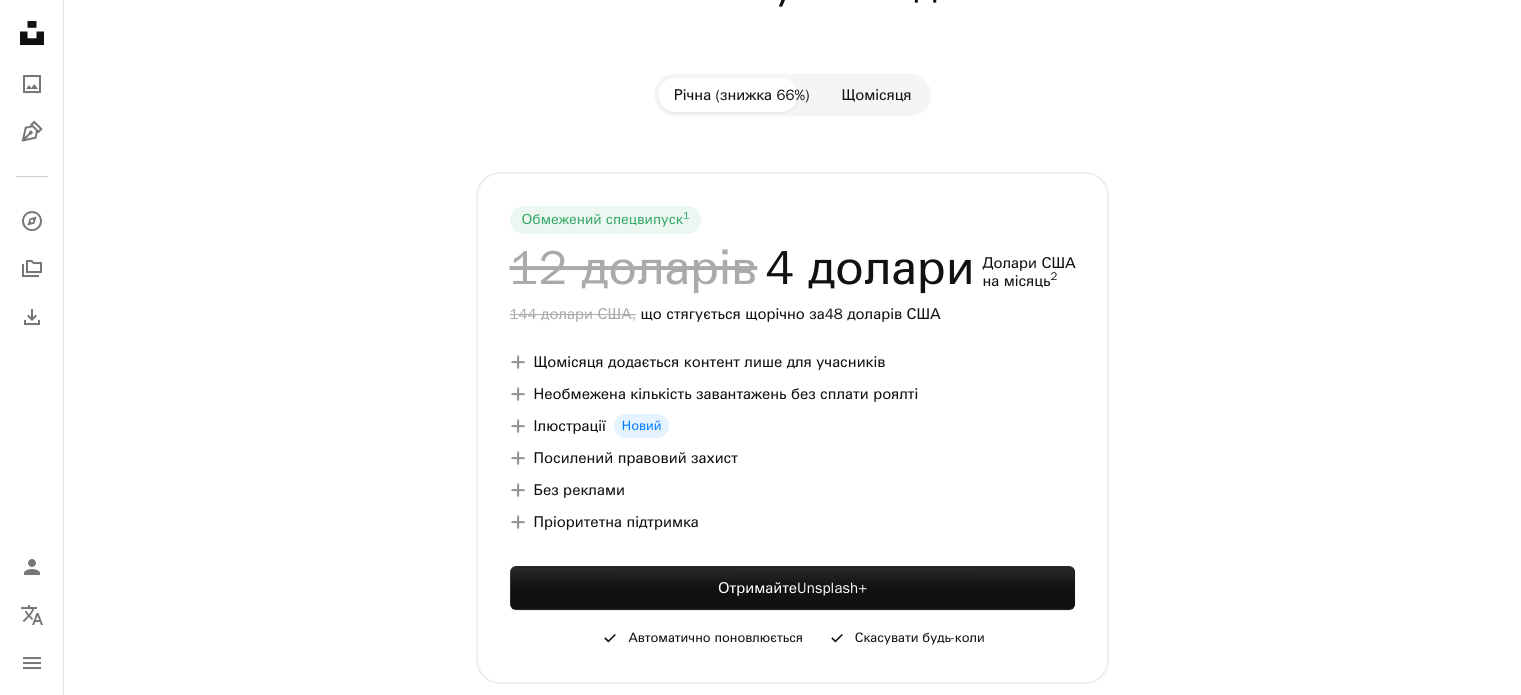 click on "Щомісяця" at bounding box center (876, 95) 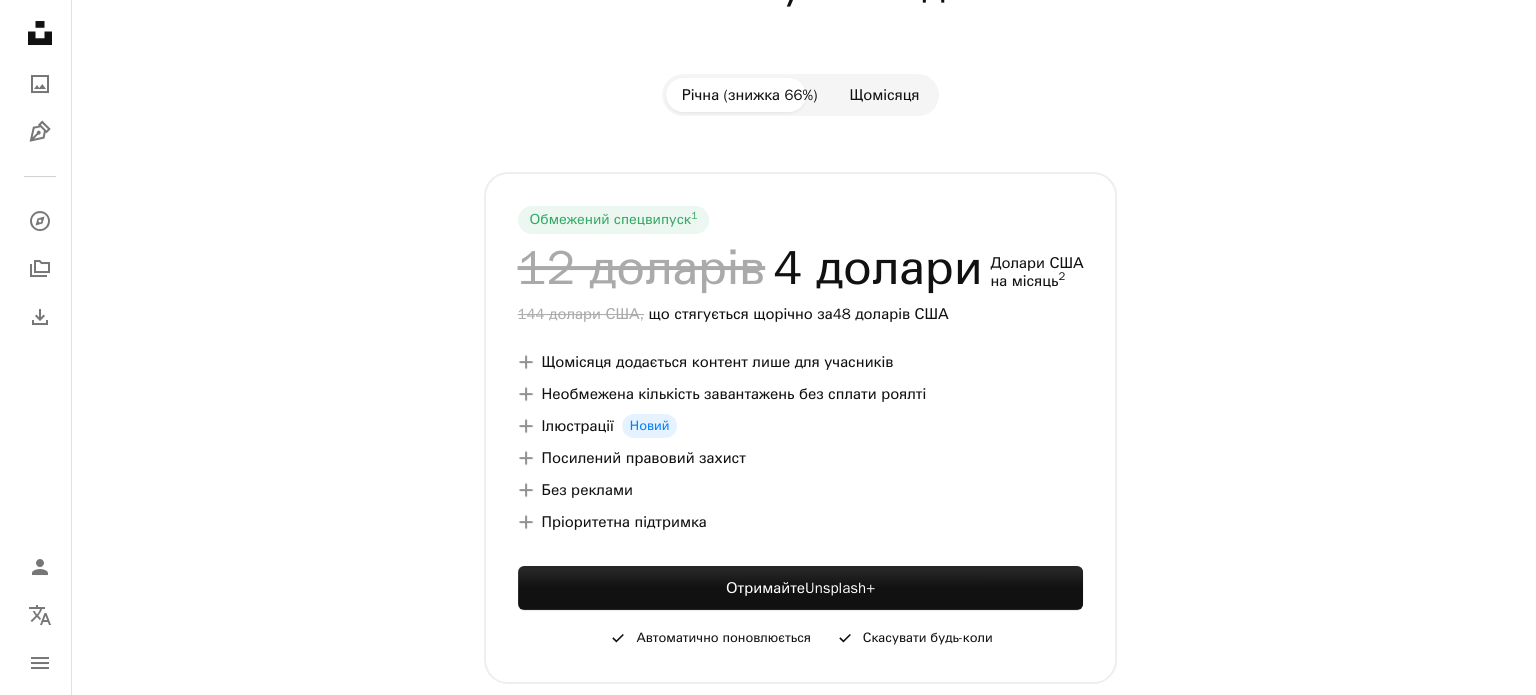 scroll, scrollTop: 0, scrollLeft: 0, axis: both 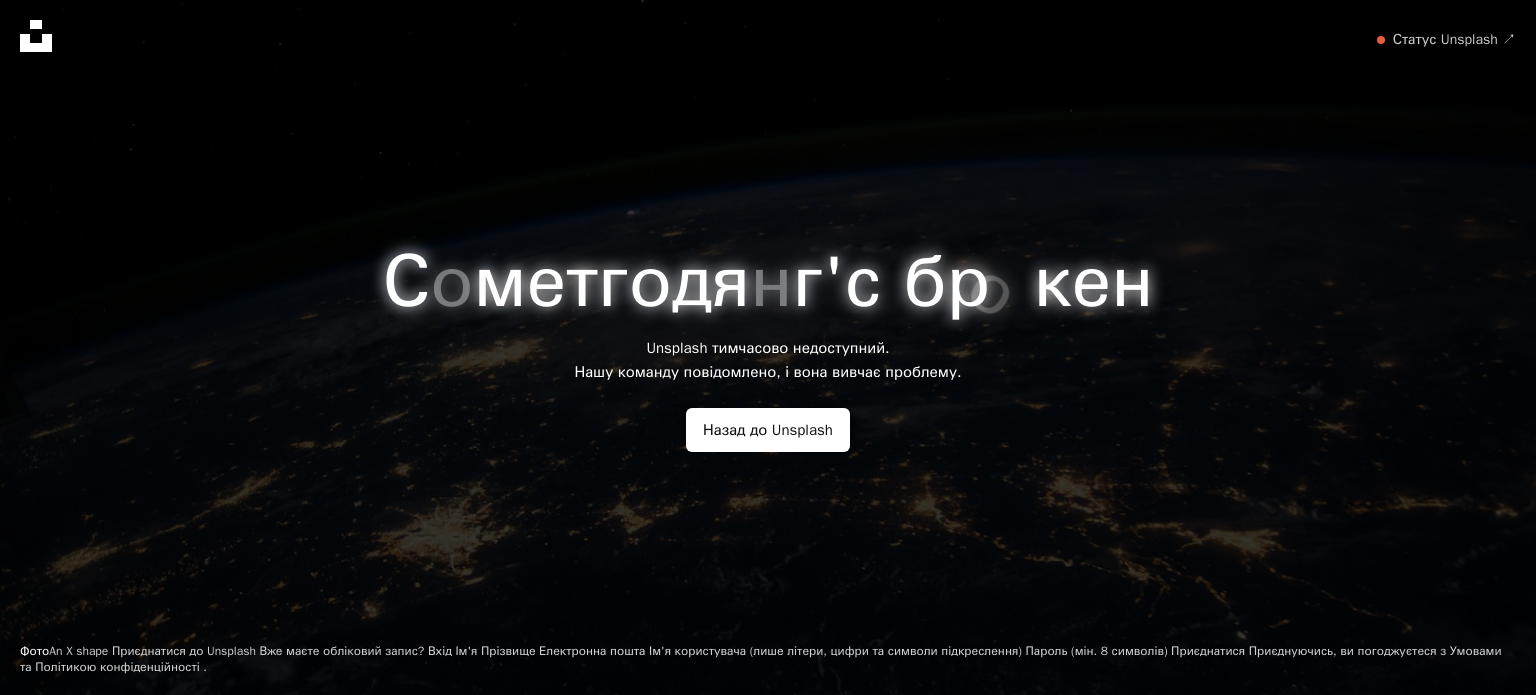click 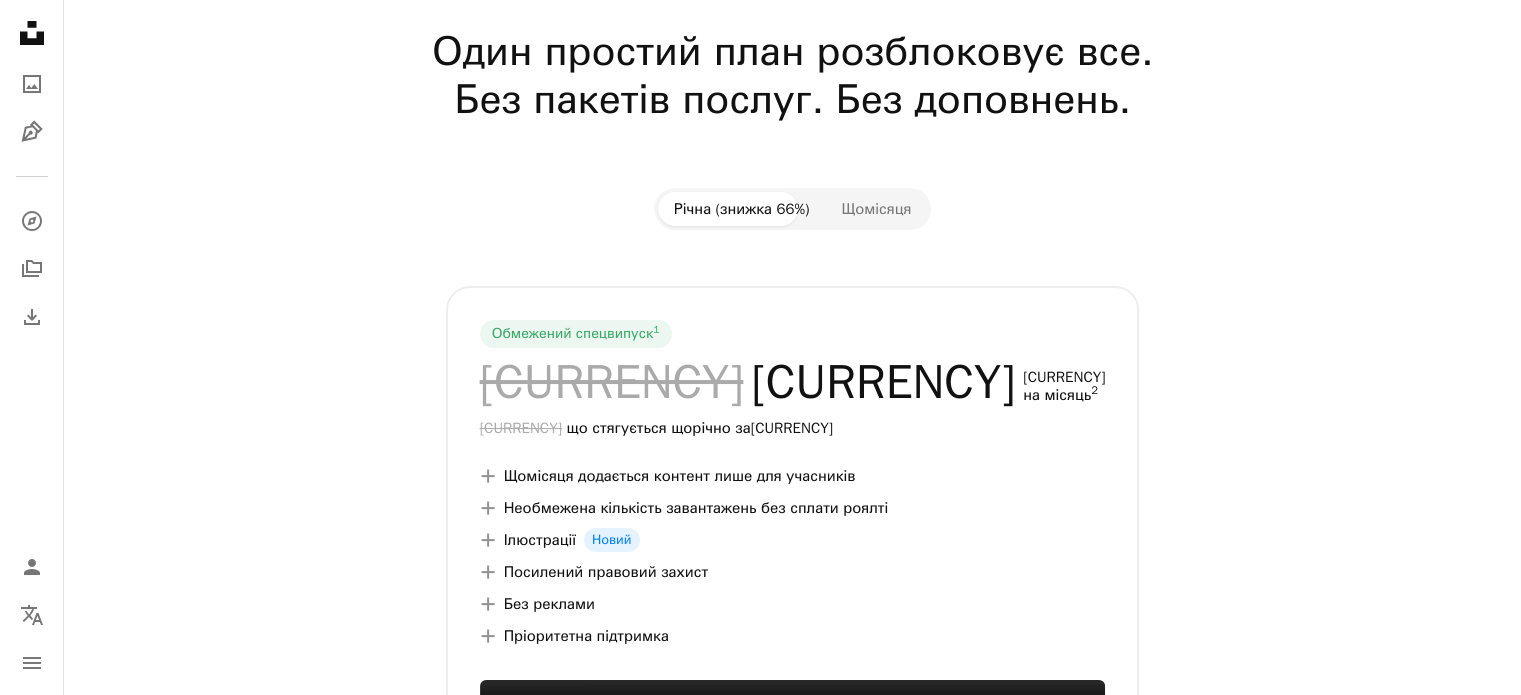 scroll, scrollTop: 200, scrollLeft: 0, axis: vertical 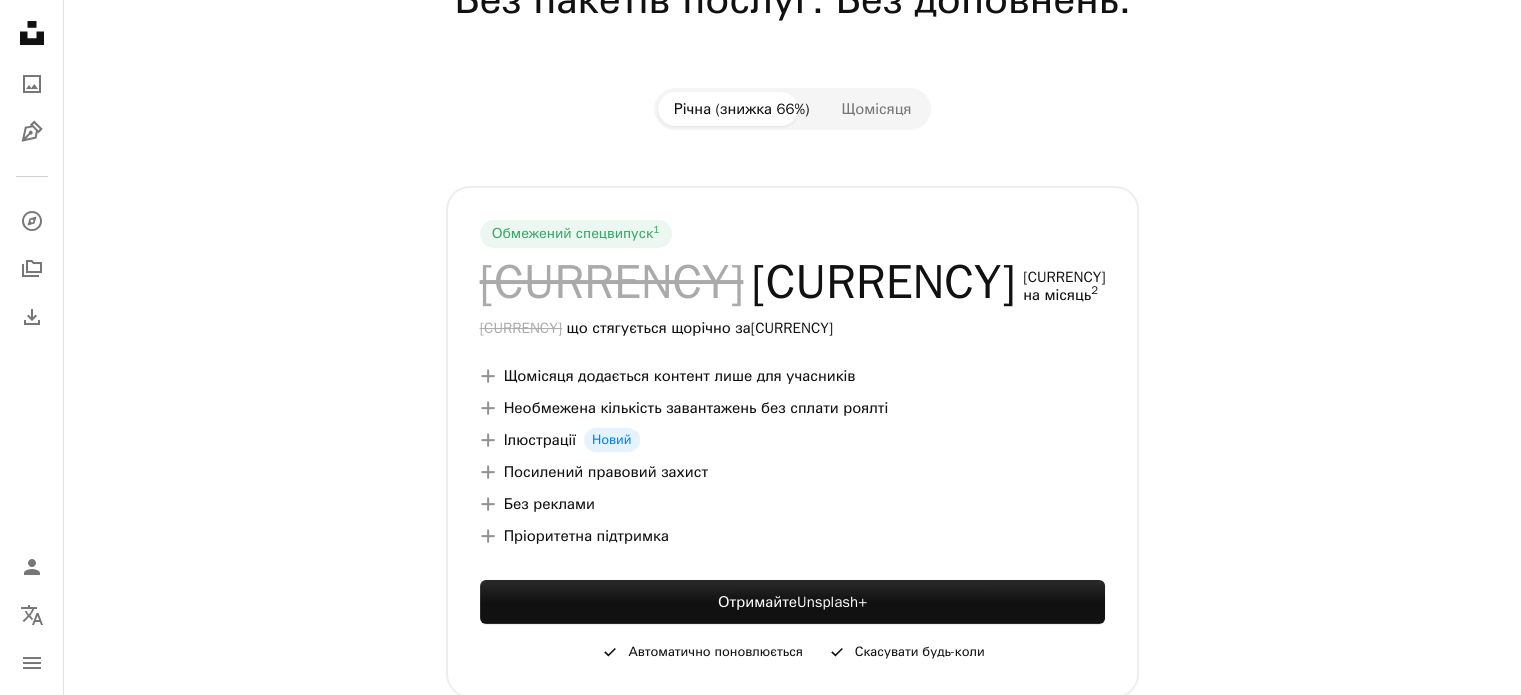 click on "2" at bounding box center [1094, 290] 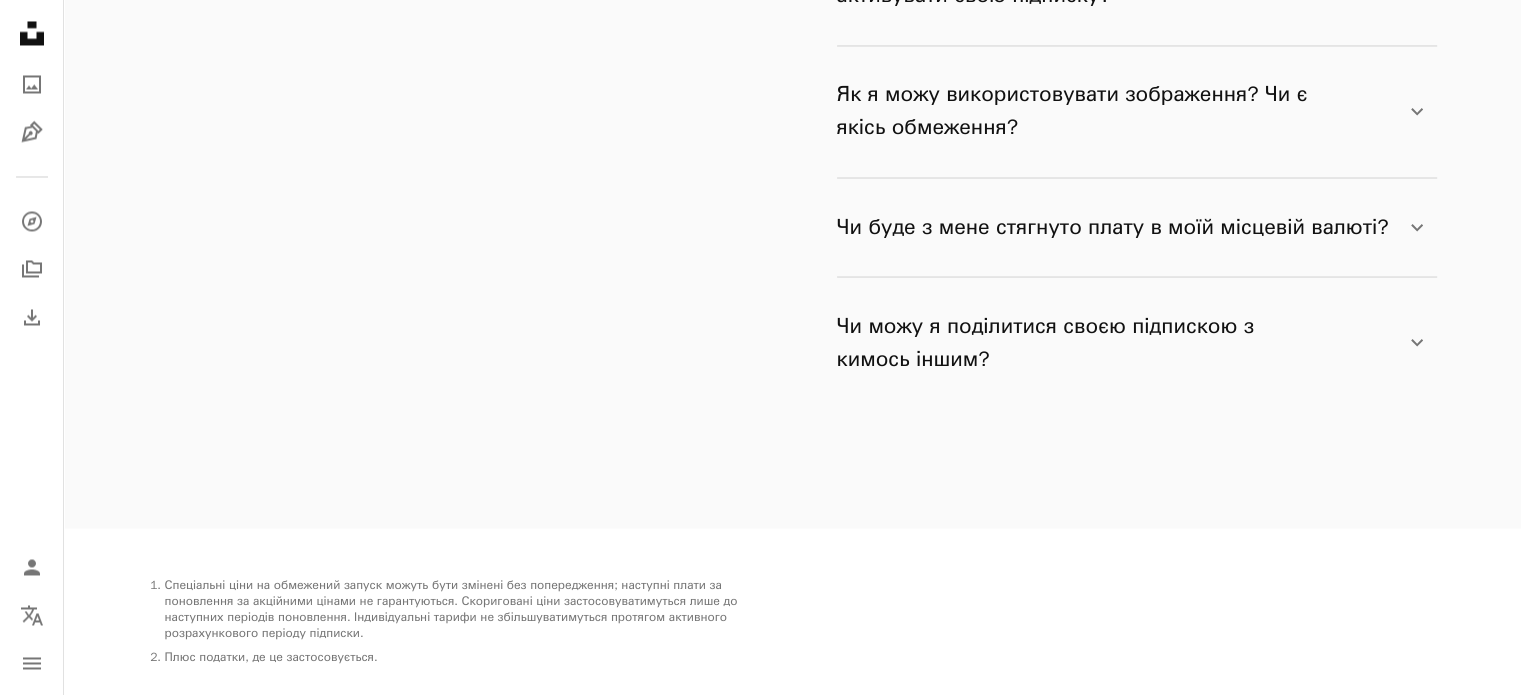 scroll, scrollTop: 3540, scrollLeft: 0, axis: vertical 